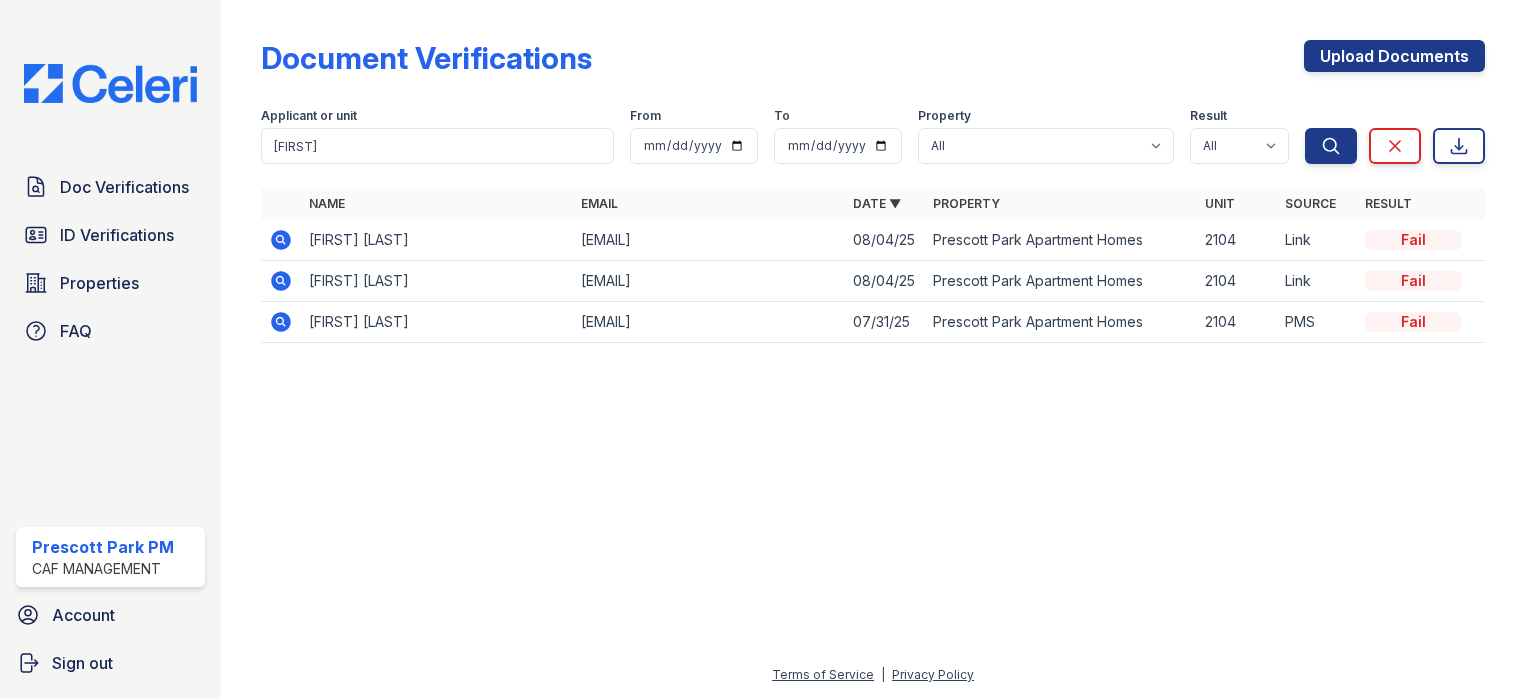 scroll, scrollTop: 0, scrollLeft: 0, axis: both 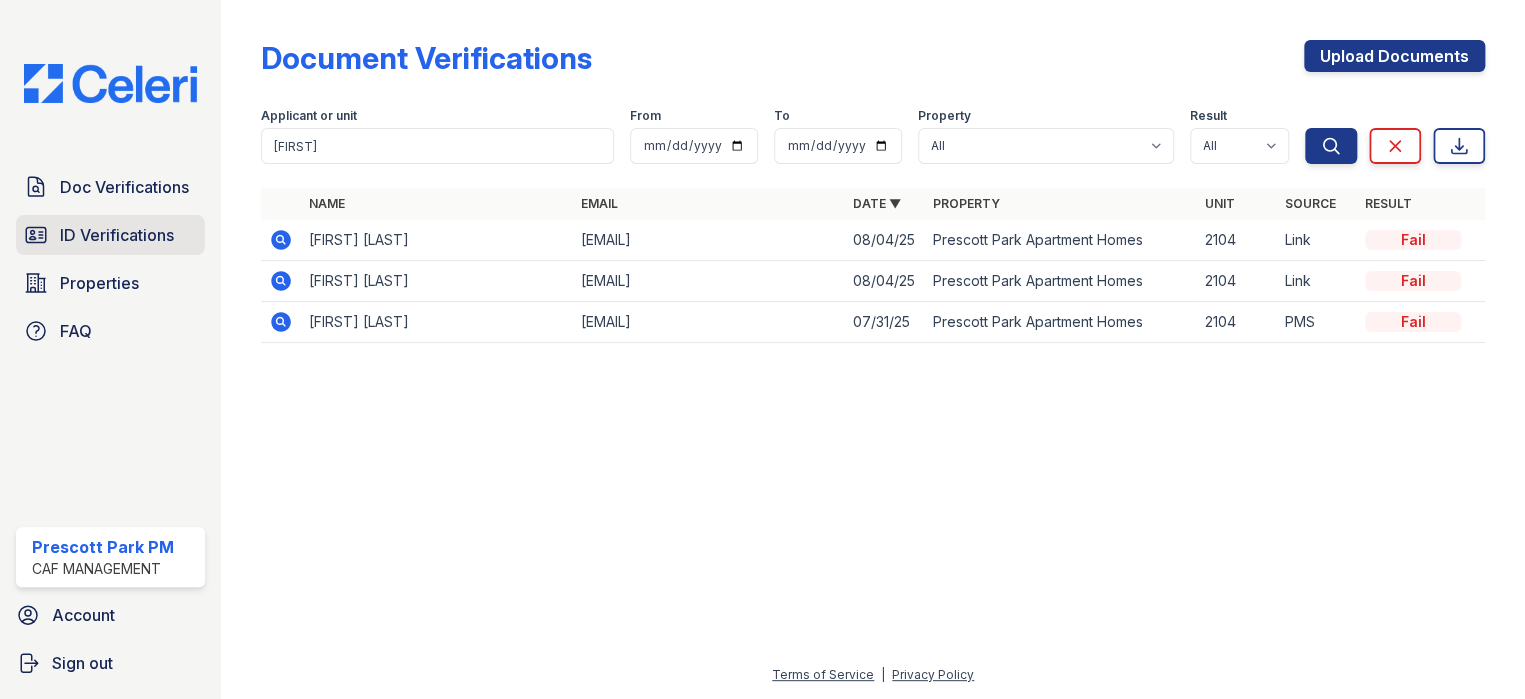 click on "ID Verifications" at bounding box center (110, 235) 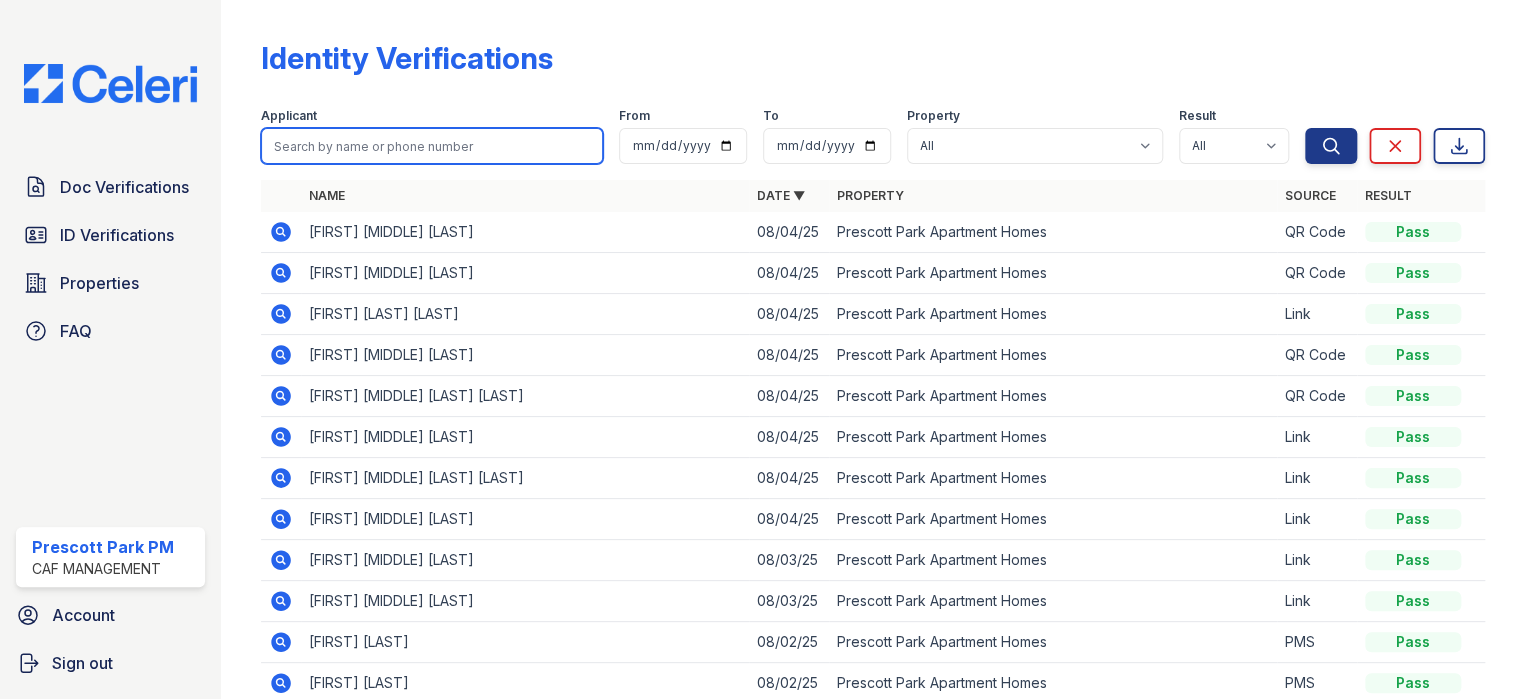 paste on "Malcolm" 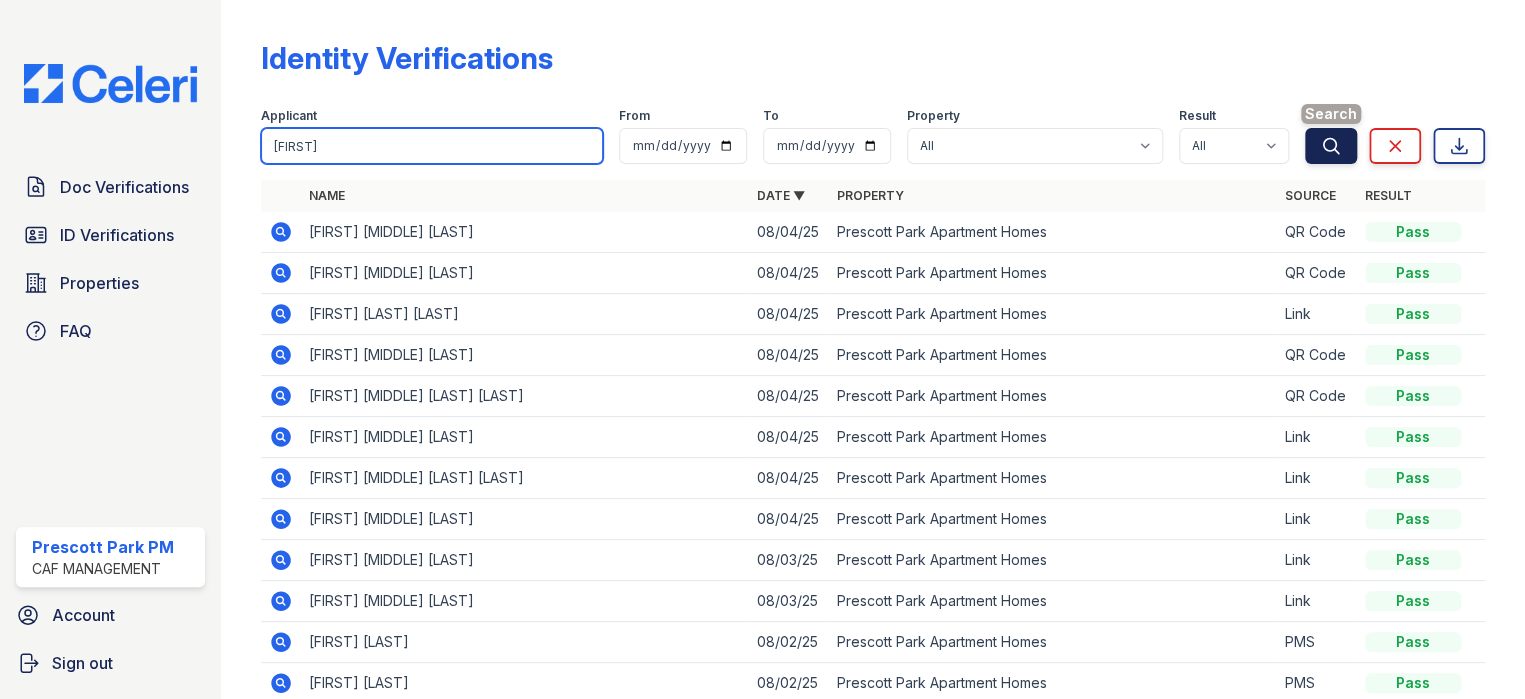 type on "Malcolm" 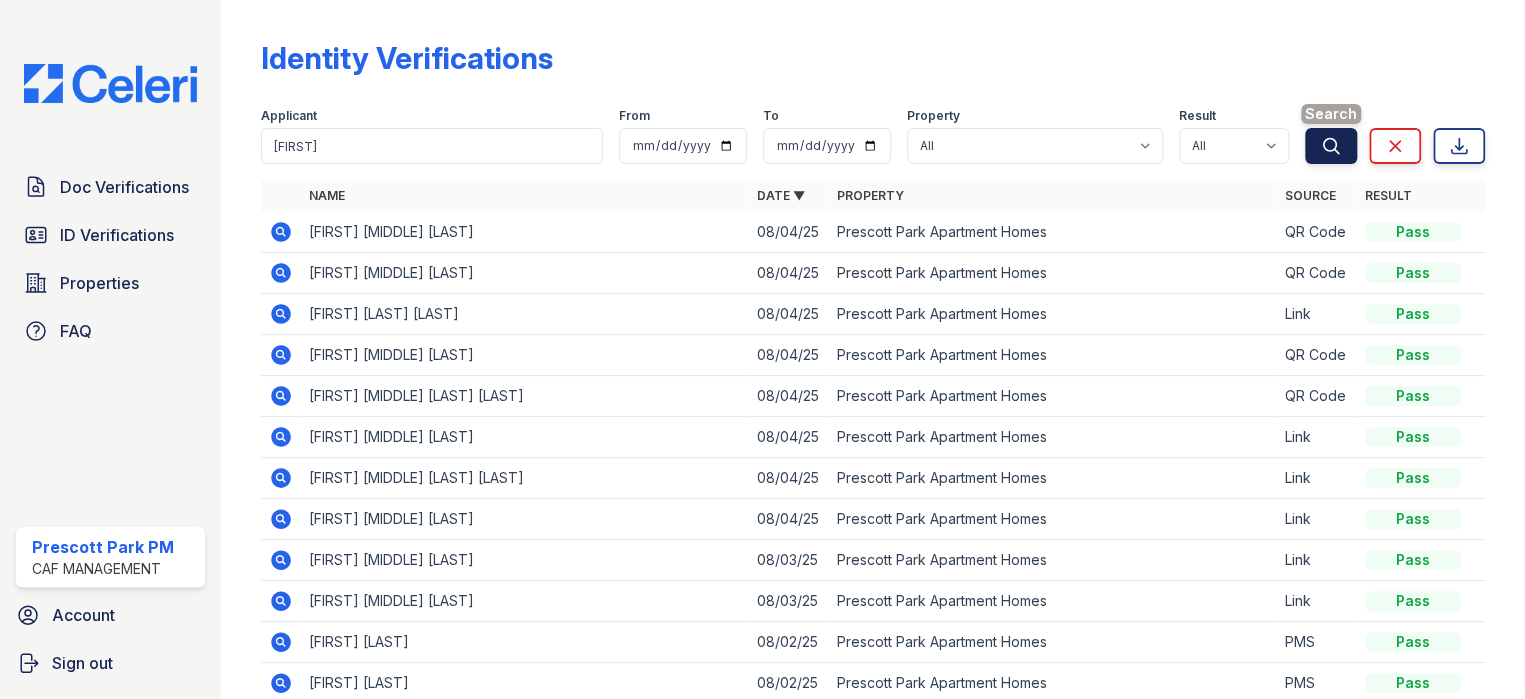 click 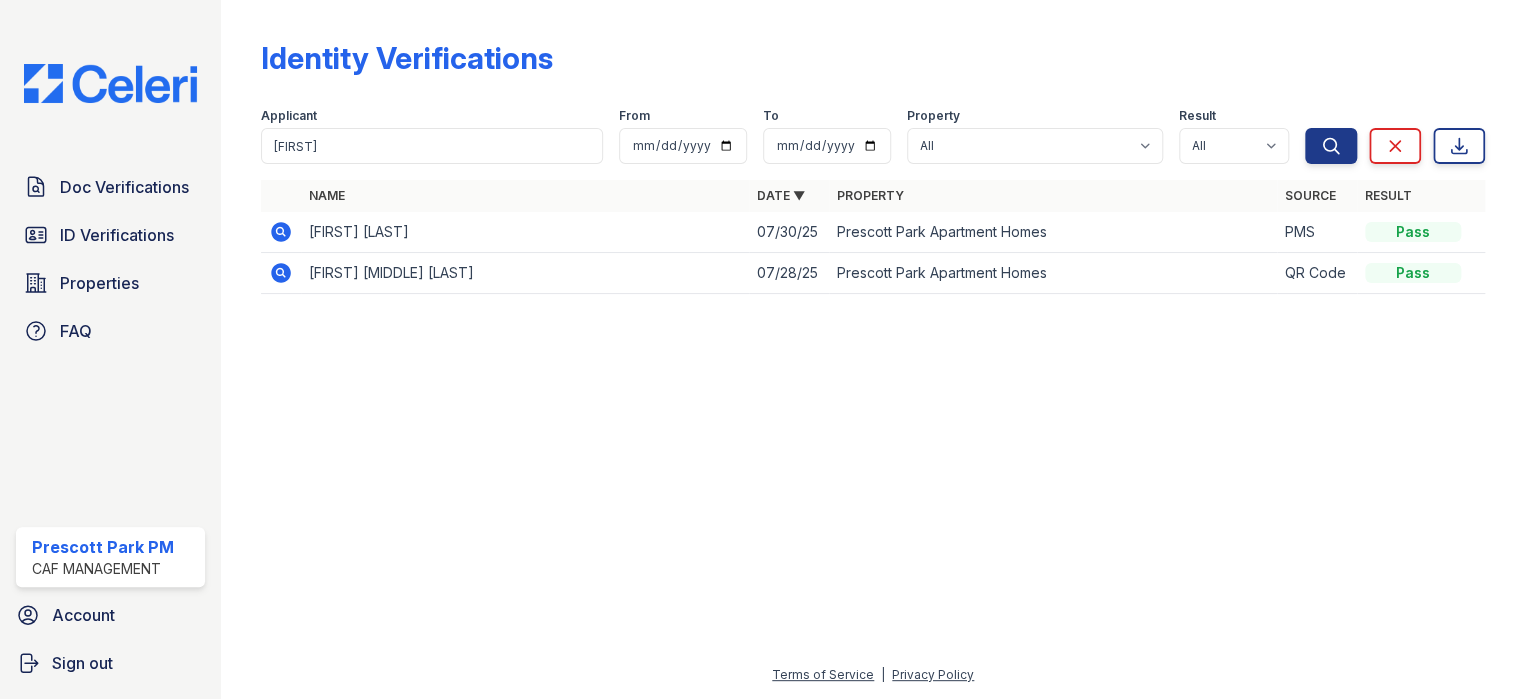 click 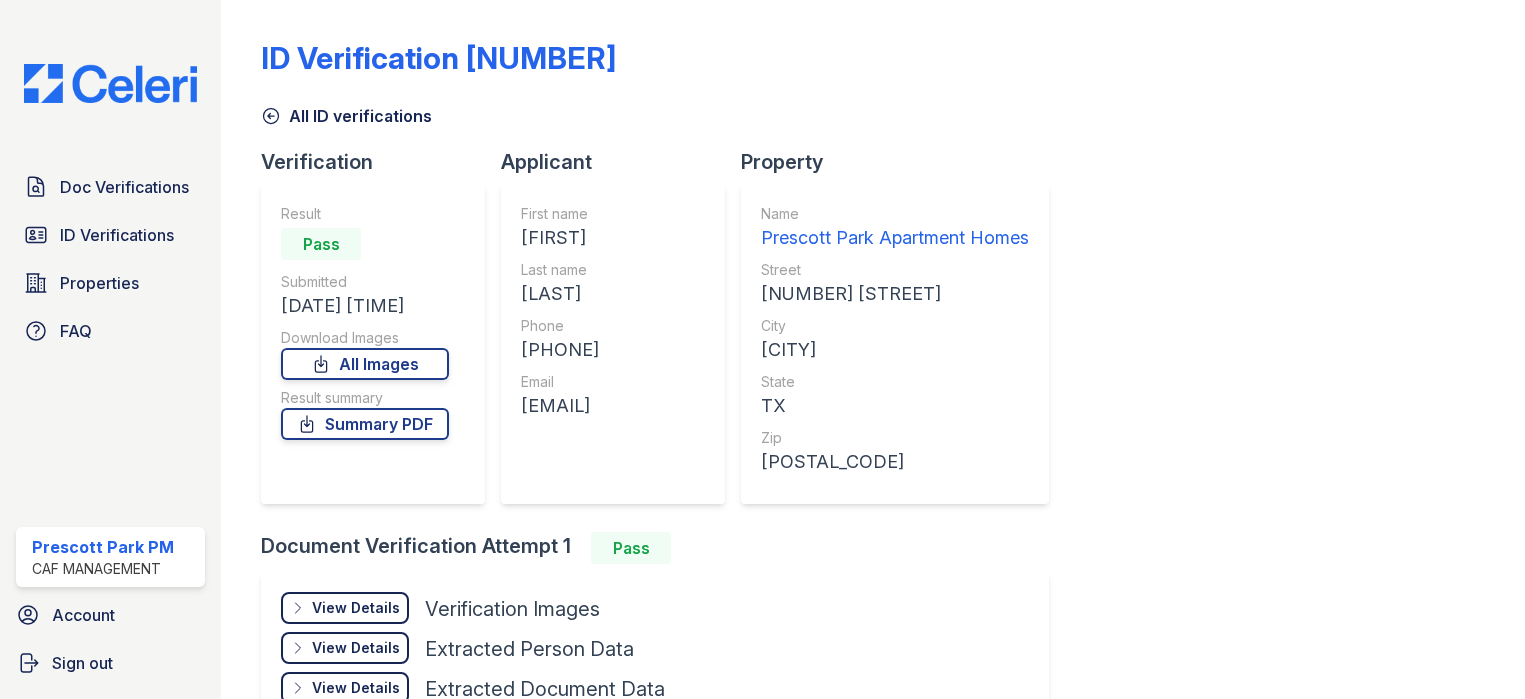 scroll, scrollTop: 0, scrollLeft: 0, axis: both 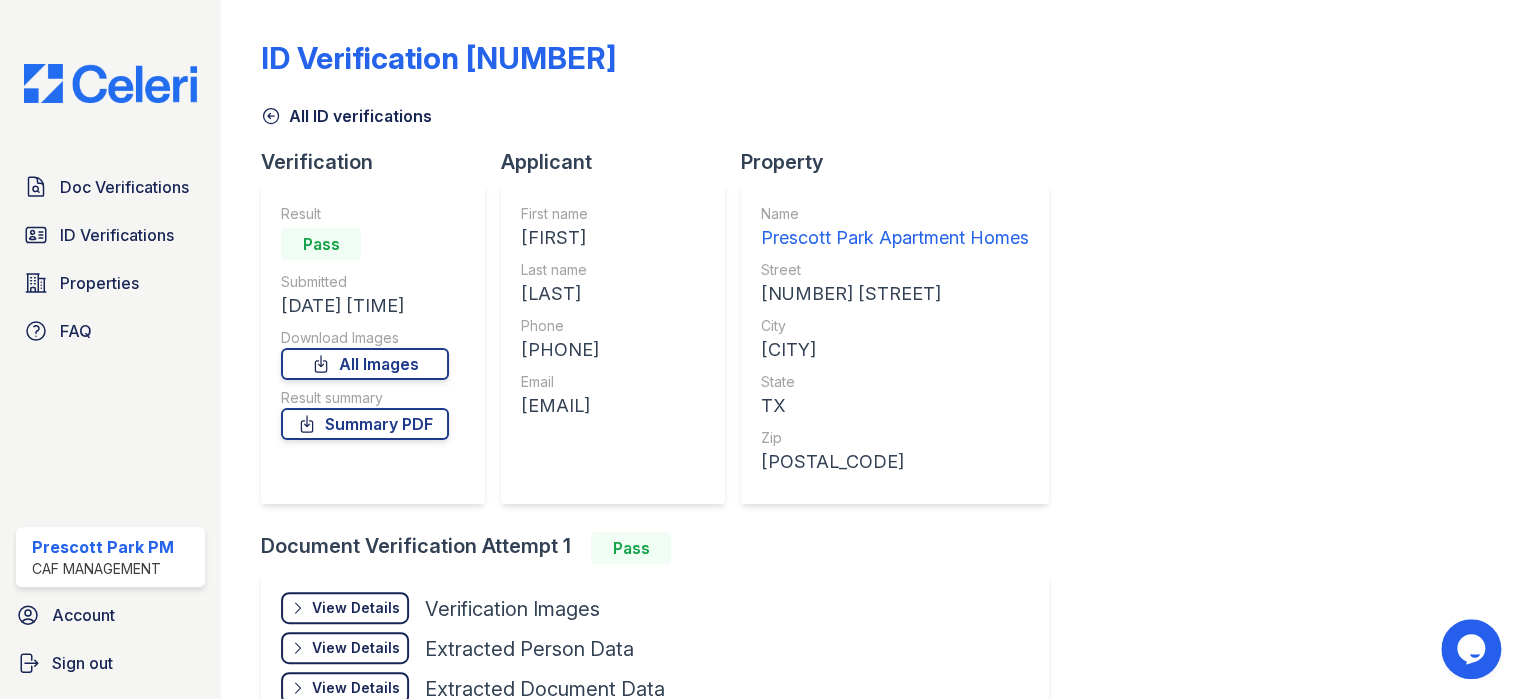 click on "View Details" at bounding box center (356, 608) 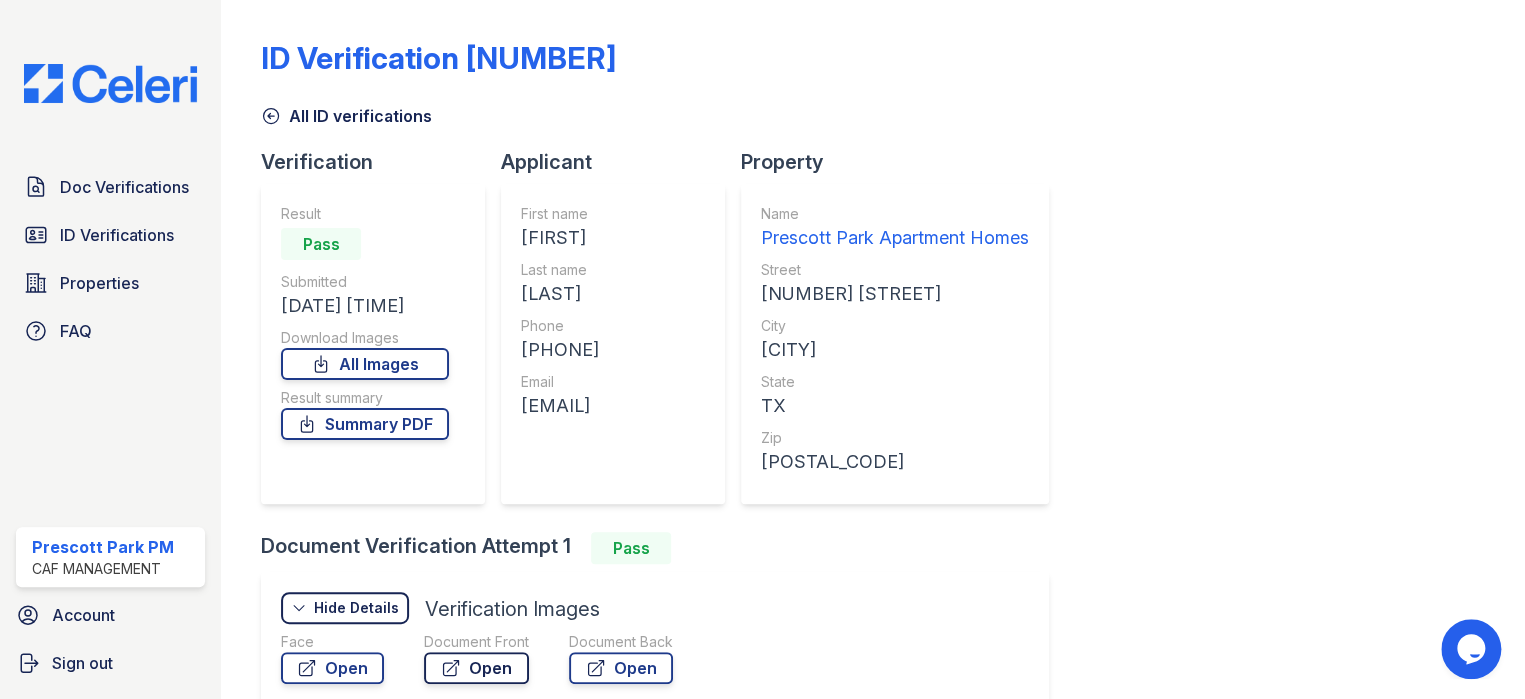 click on "Open" at bounding box center [476, 668] 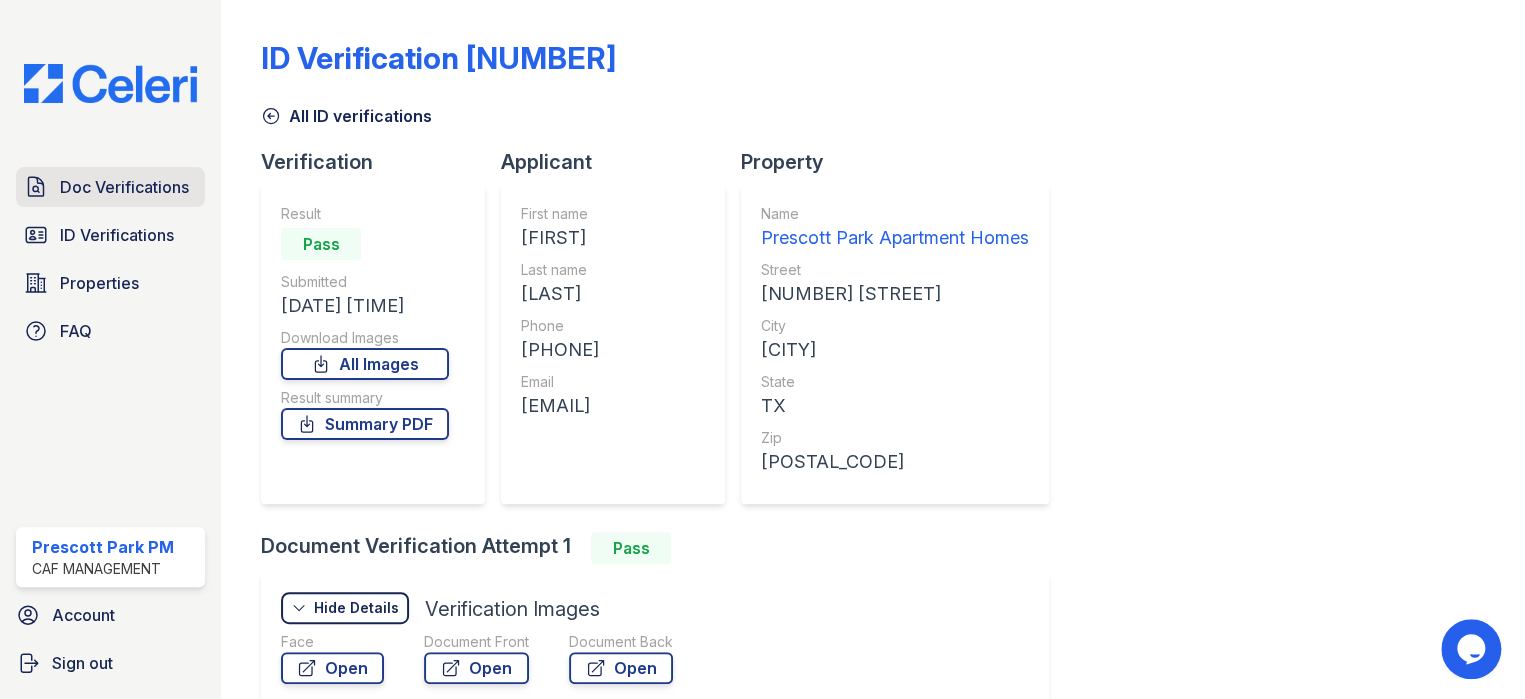 click on "Doc Verifications" at bounding box center [124, 187] 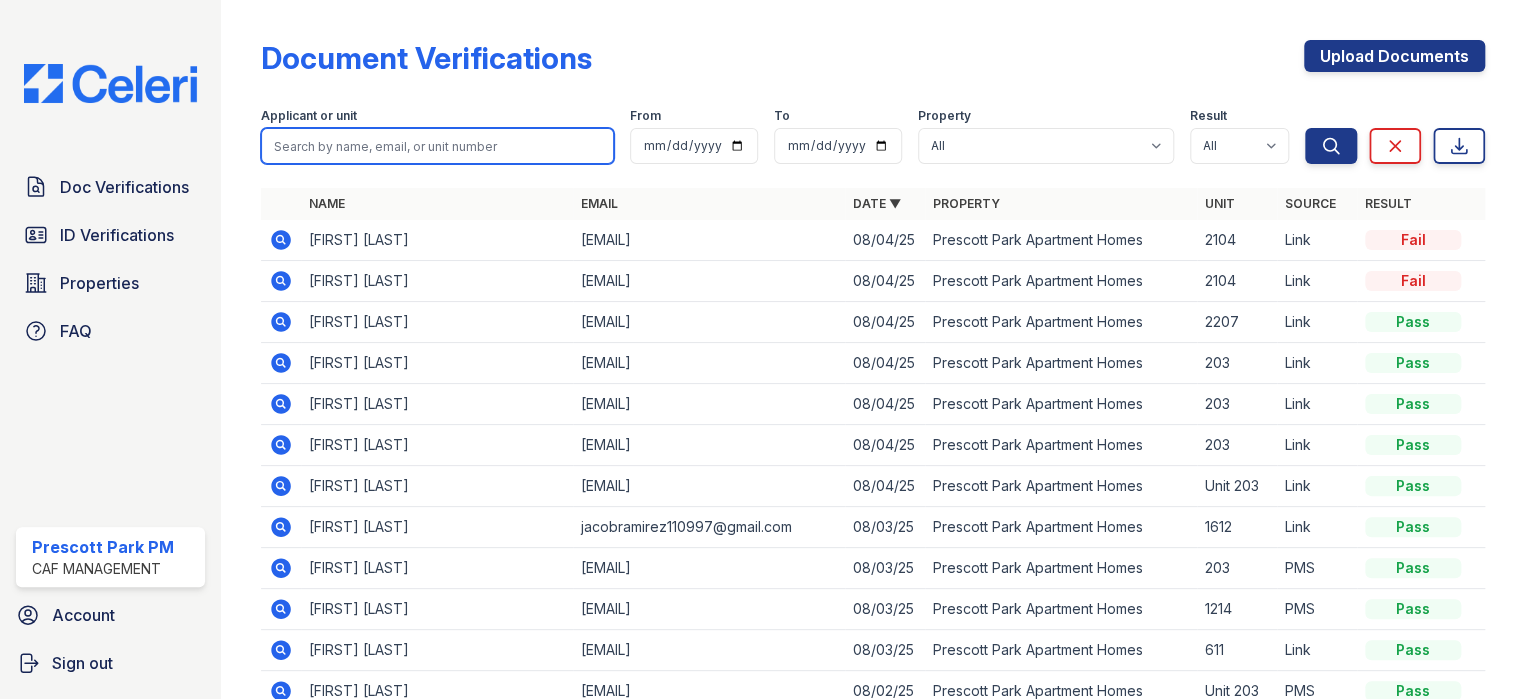 paste on "Turner" 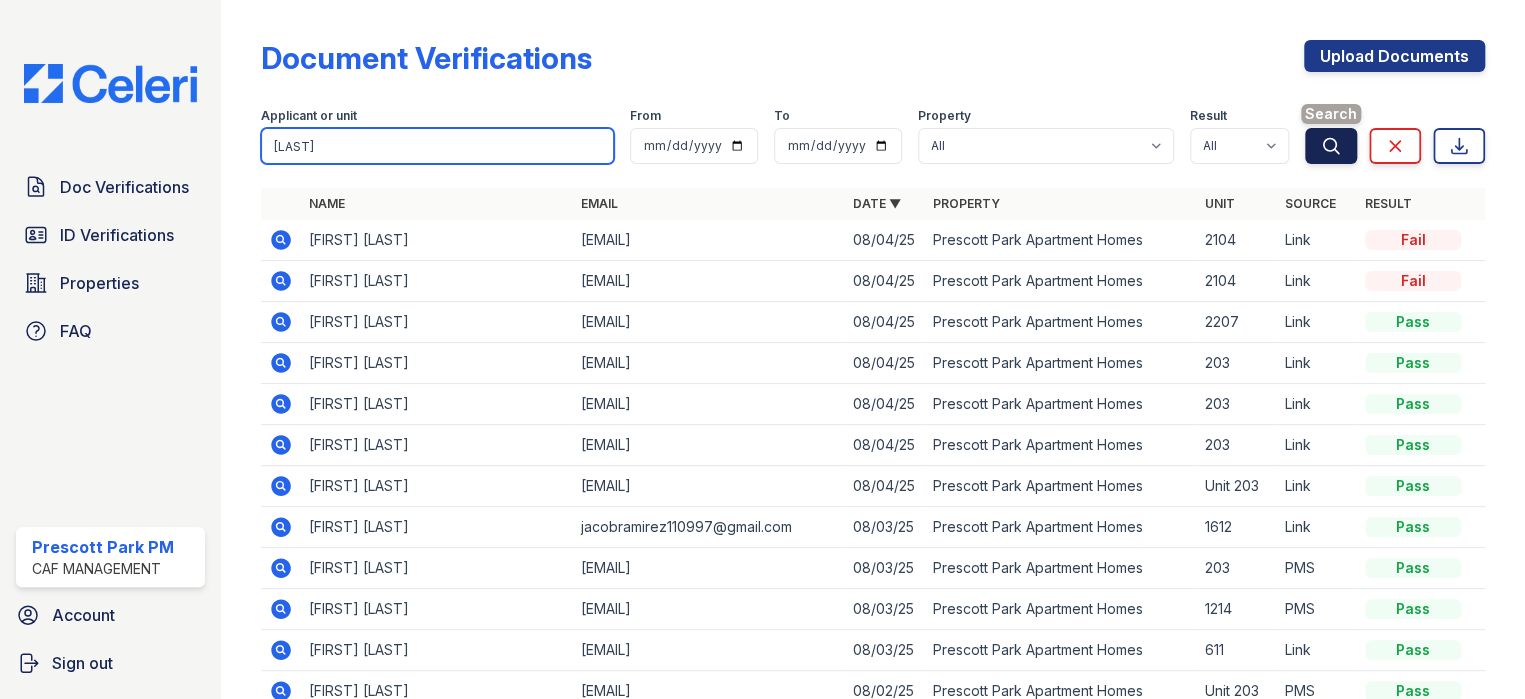 type on "Turner" 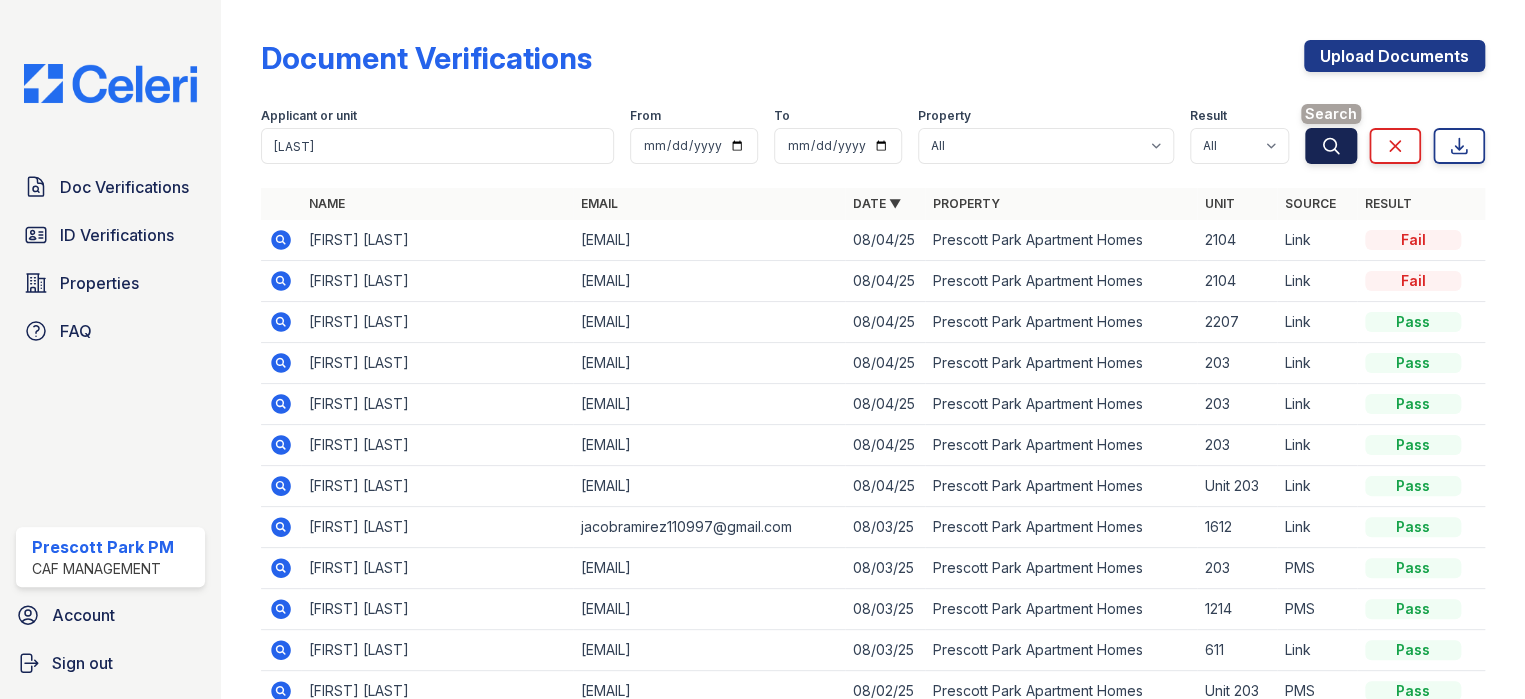 click on "Search" at bounding box center (1331, 146) 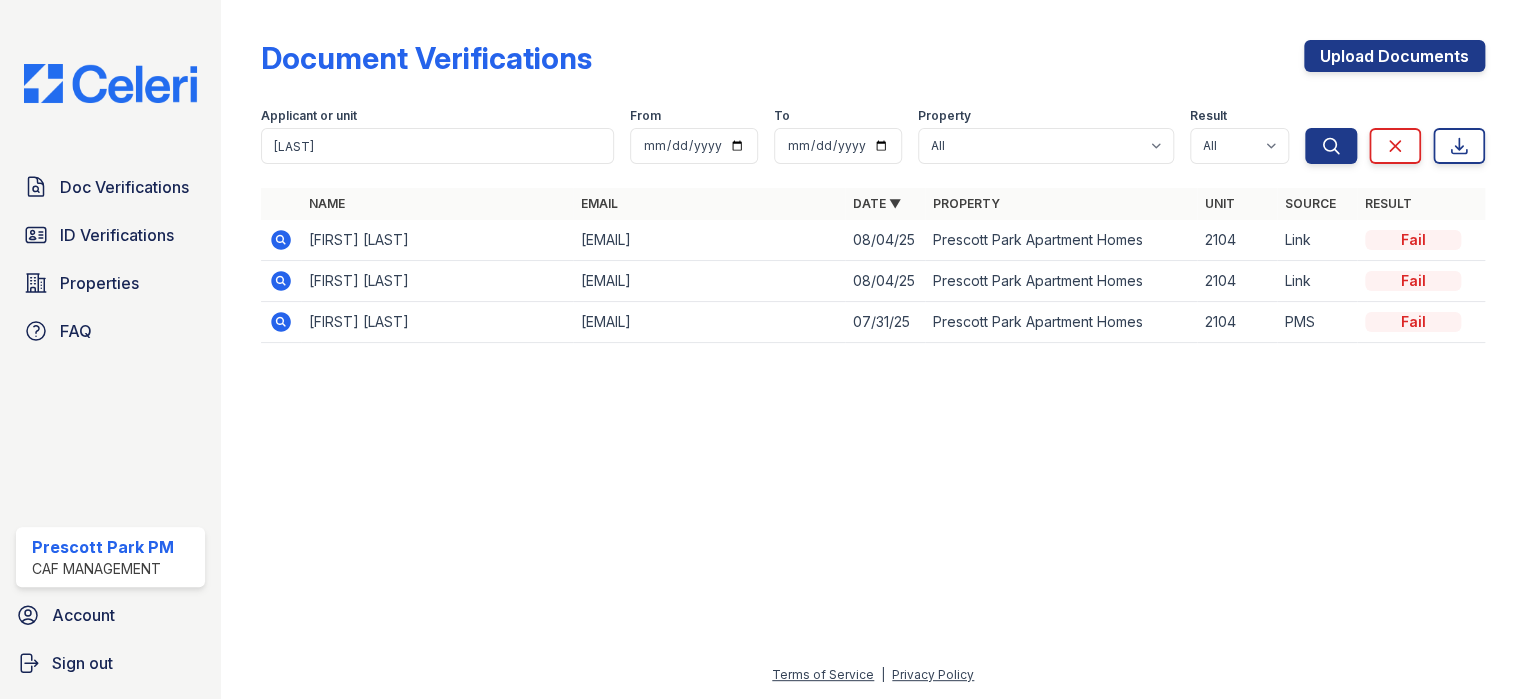 click 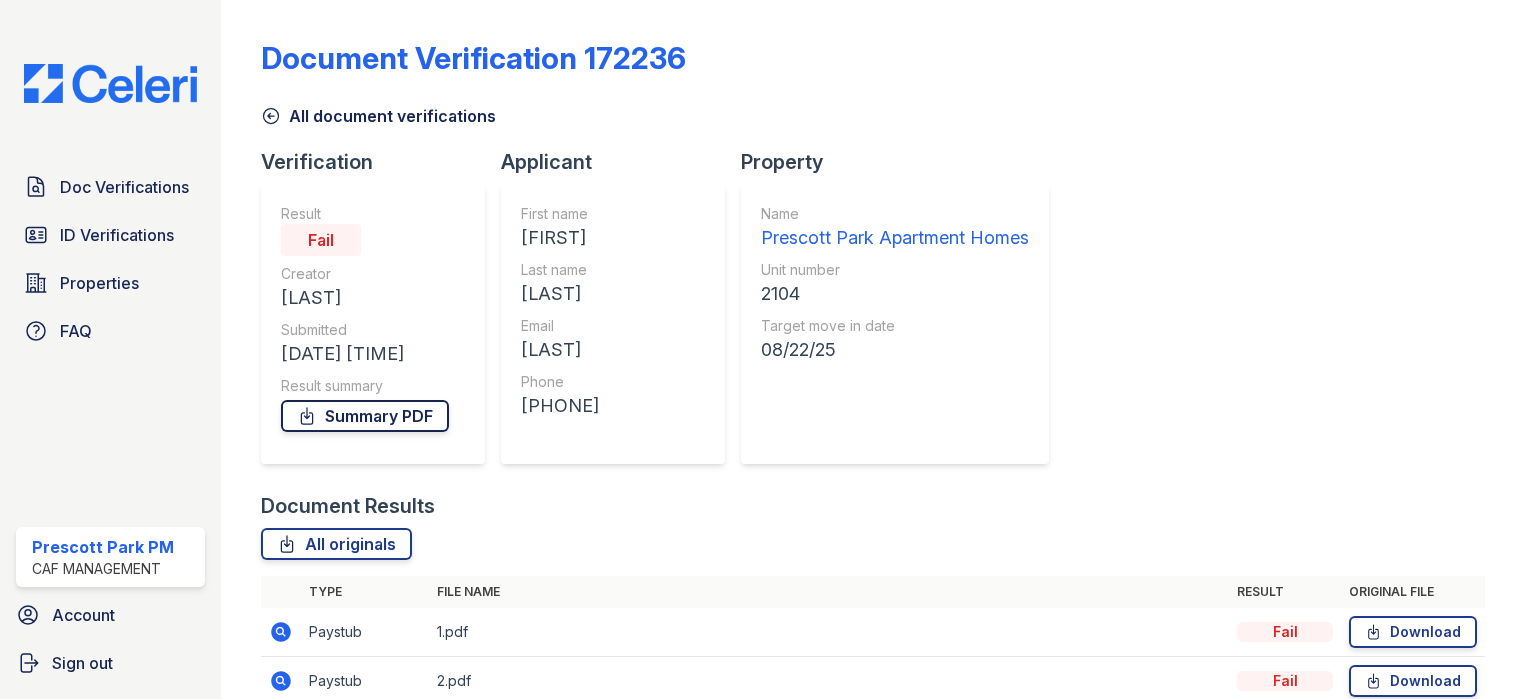 scroll, scrollTop: 0, scrollLeft: 0, axis: both 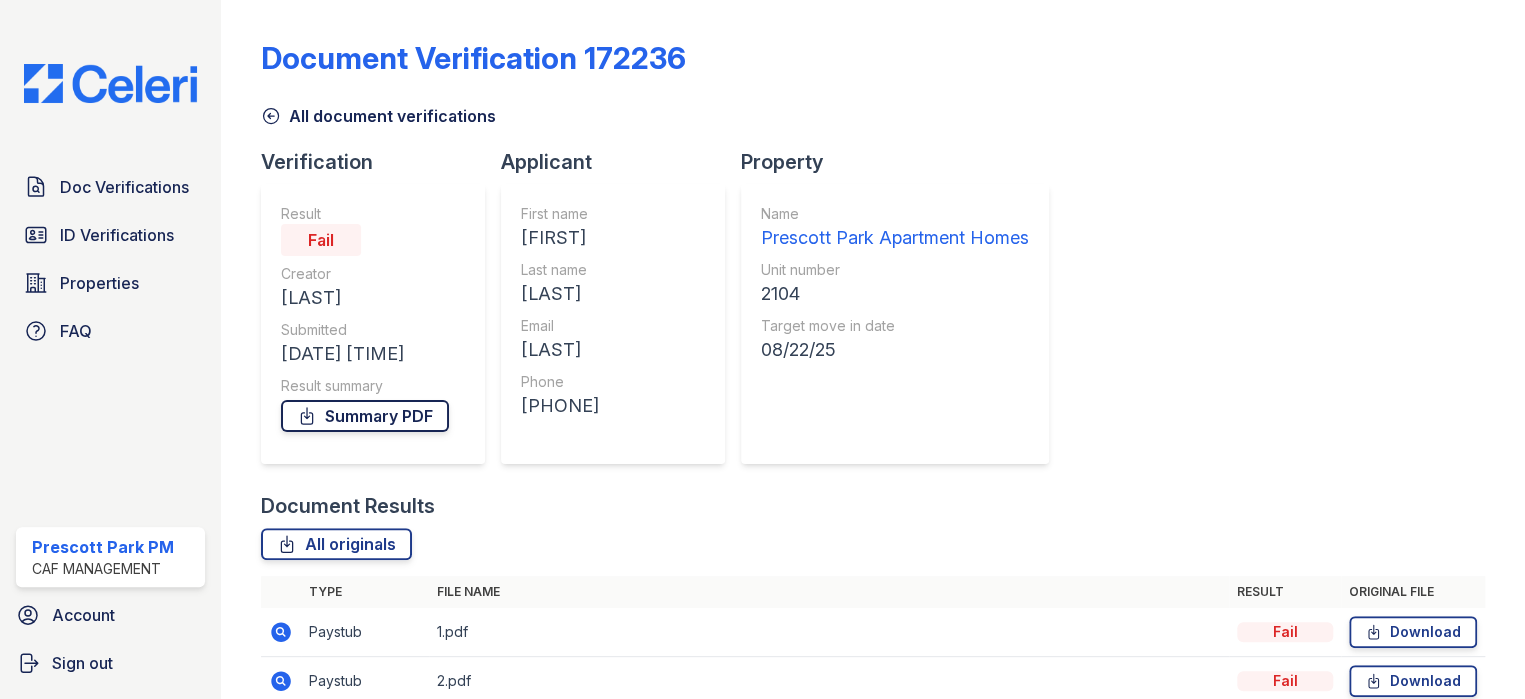 click on "Summary PDF" at bounding box center (365, 416) 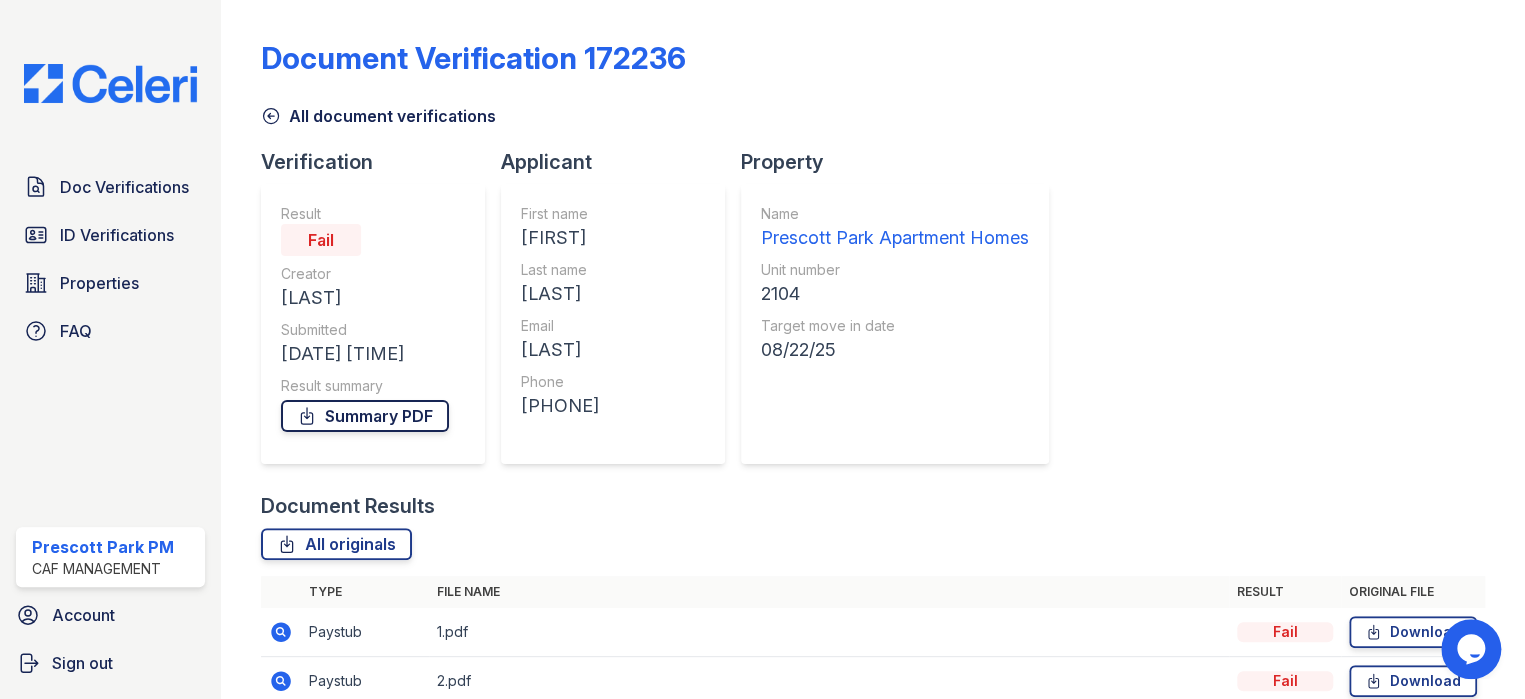 scroll, scrollTop: 0, scrollLeft: 0, axis: both 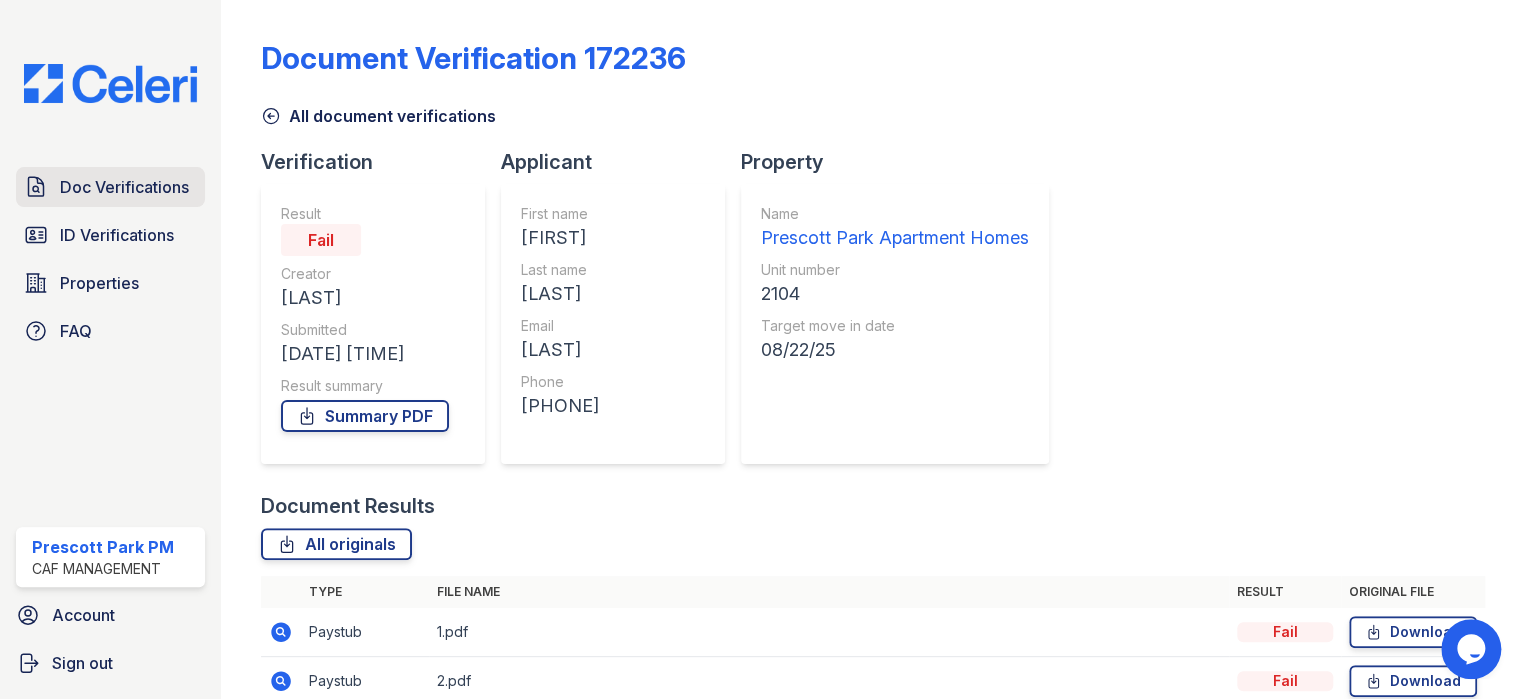 click on "Doc Verifications" at bounding box center [124, 187] 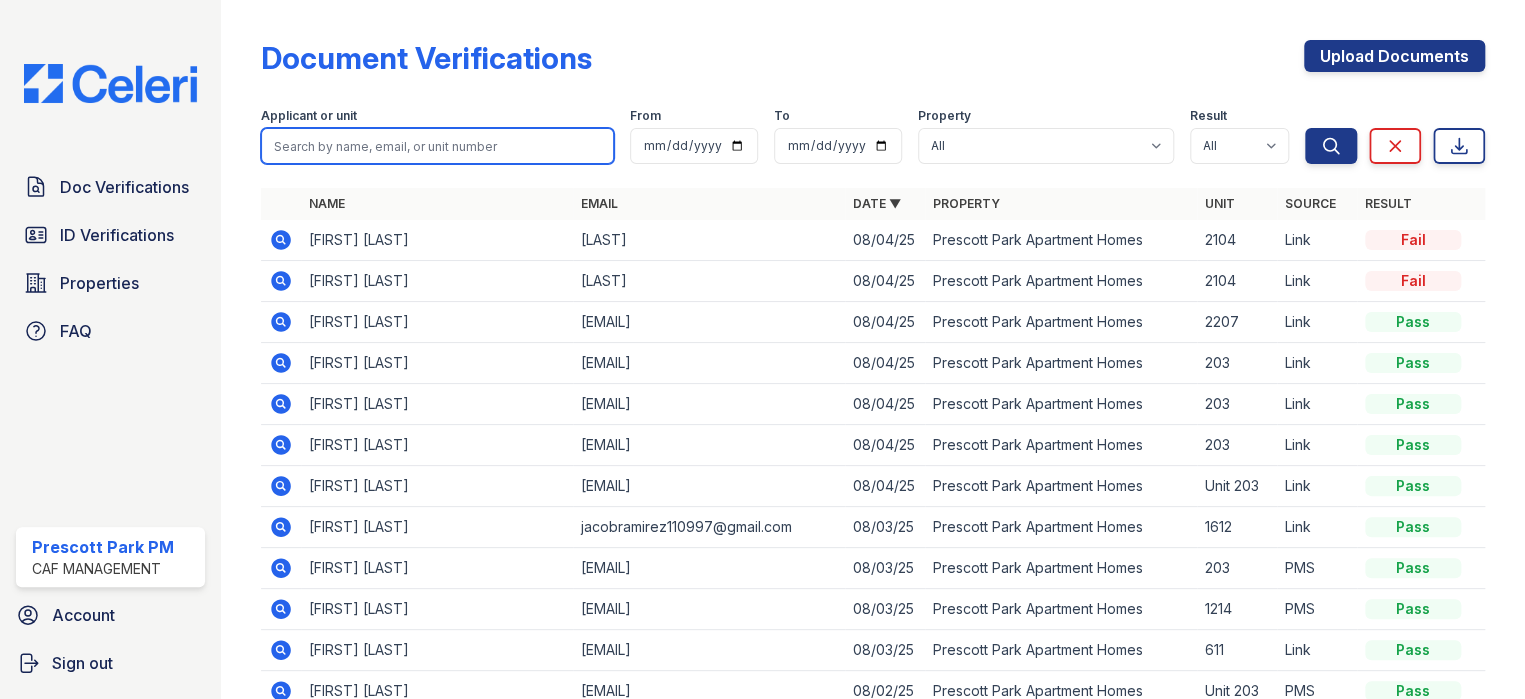 drag, startPoint x: 295, startPoint y: 121, endPoint x: 276, endPoint y: 145, distance: 30.610456 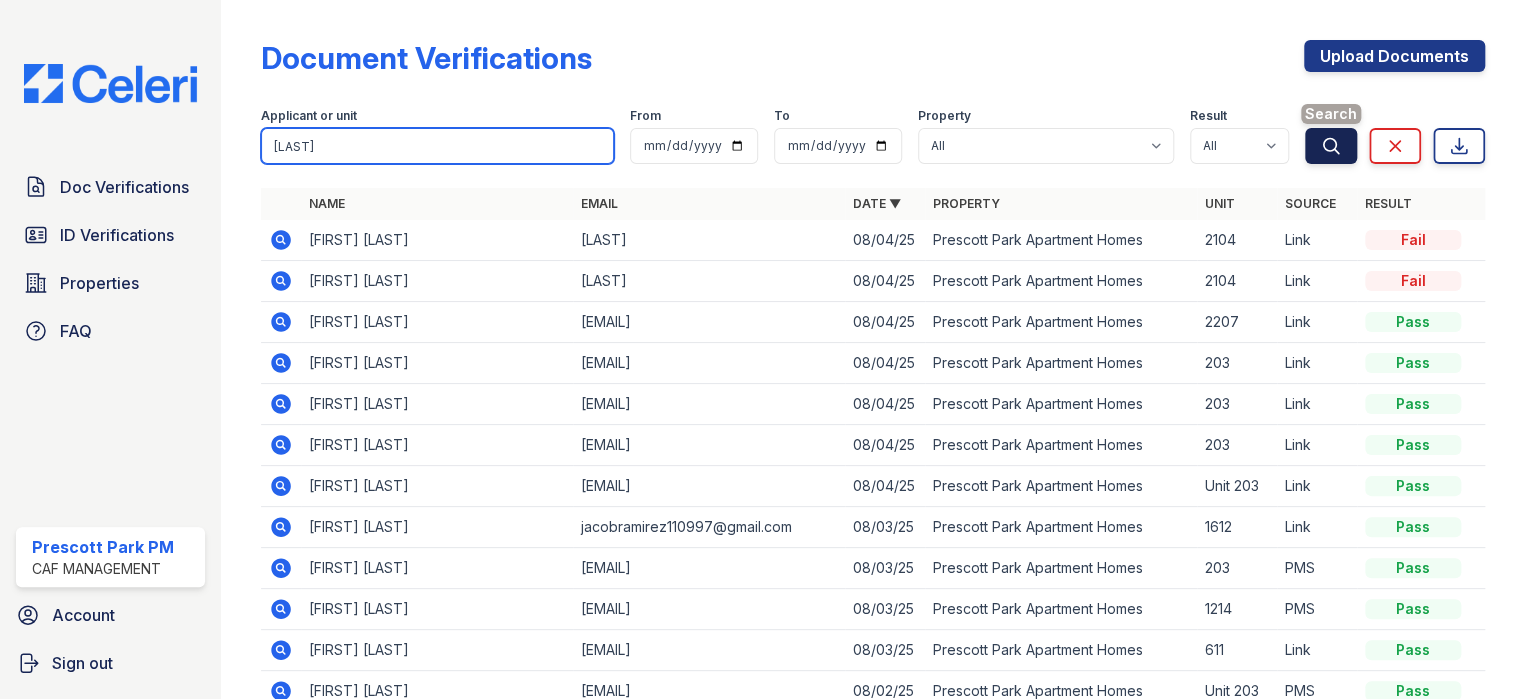 type on "Landry" 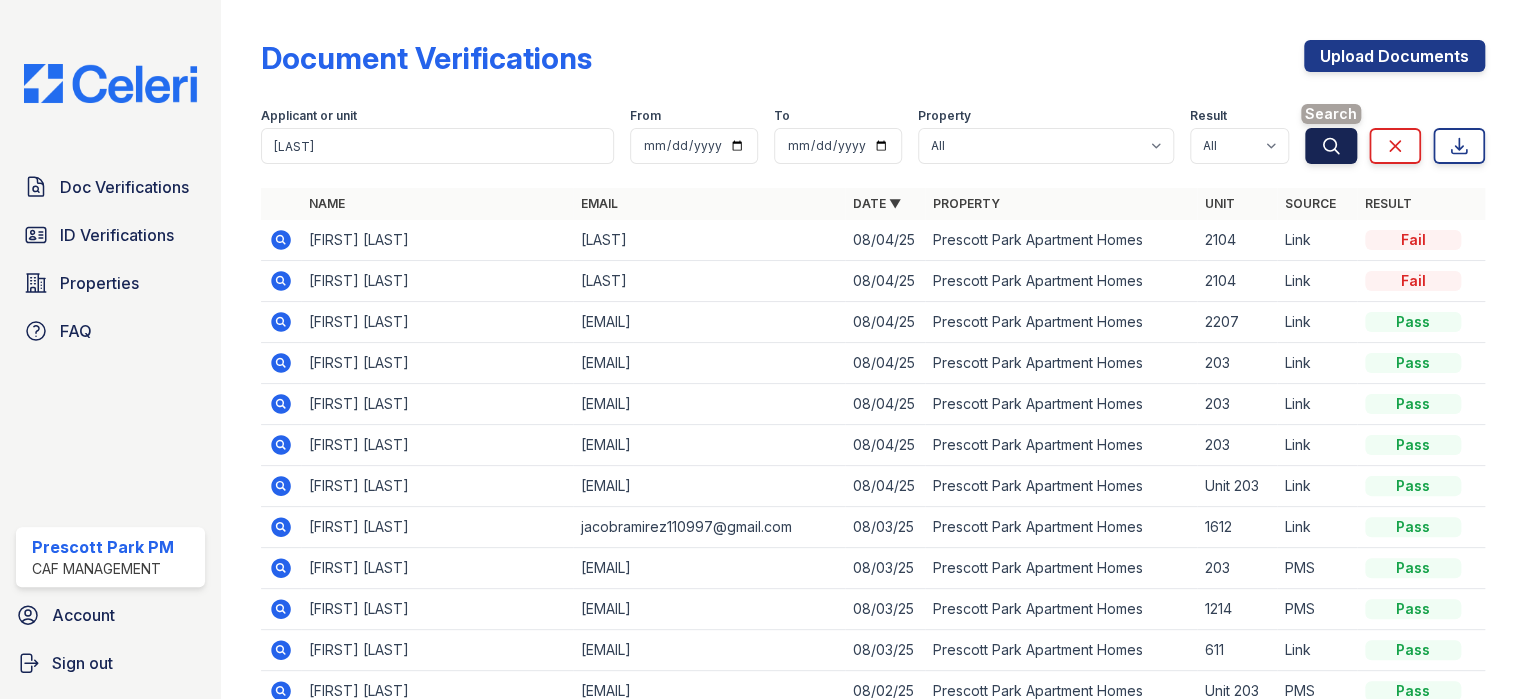 click 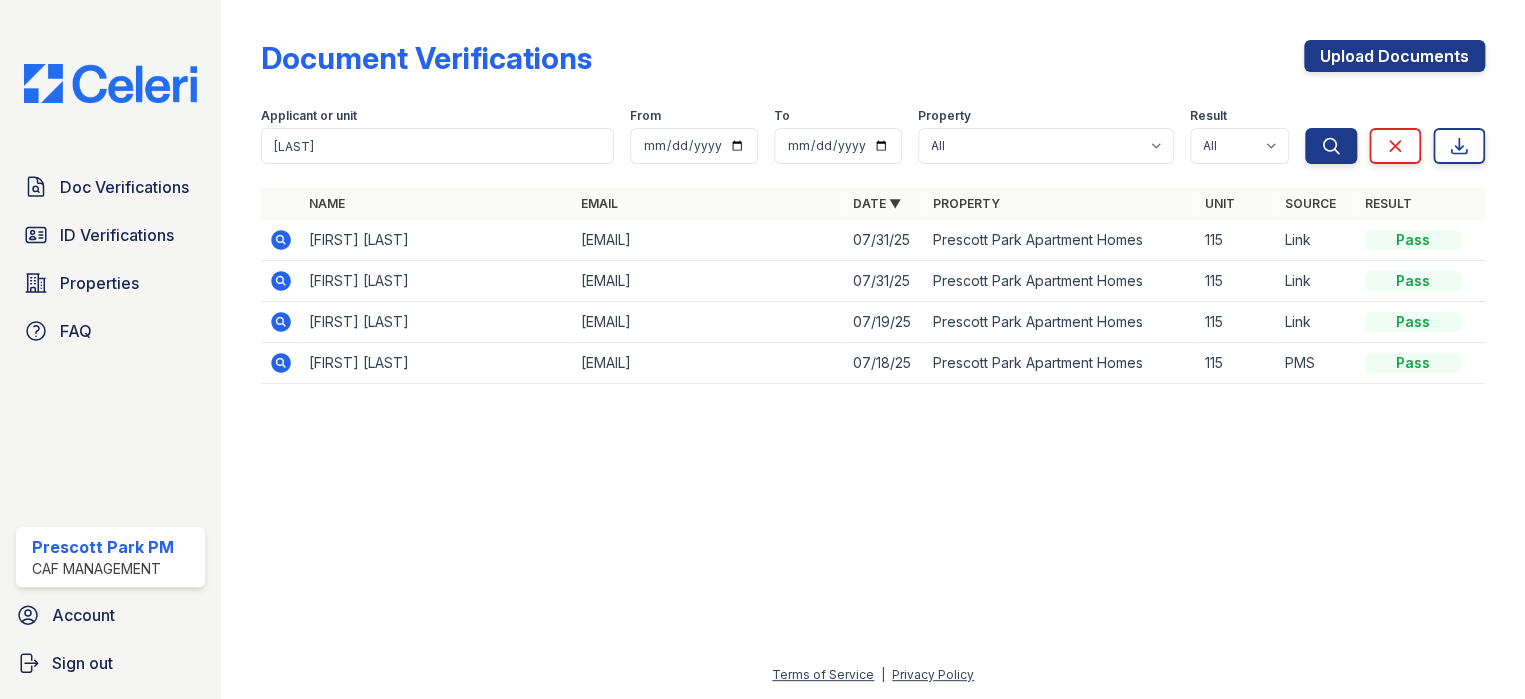 click 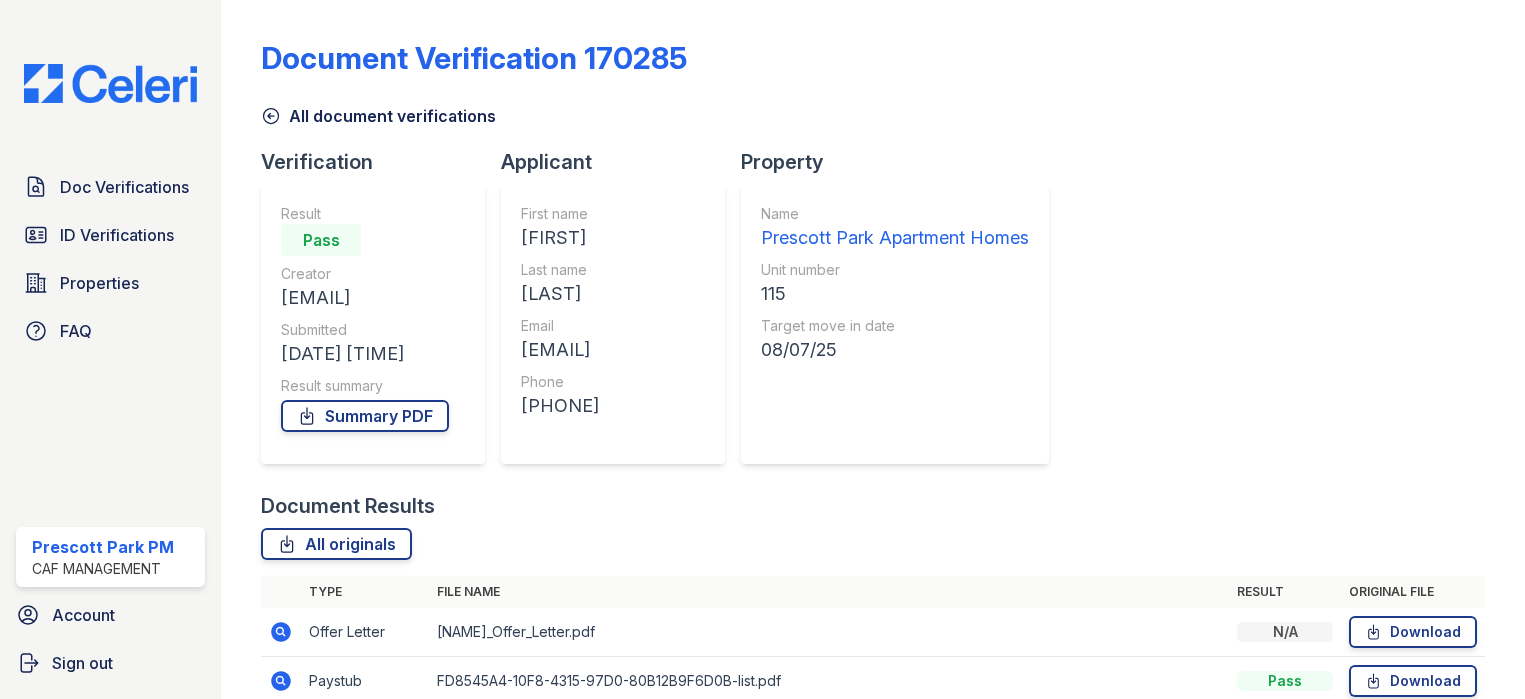 scroll, scrollTop: 0, scrollLeft: 0, axis: both 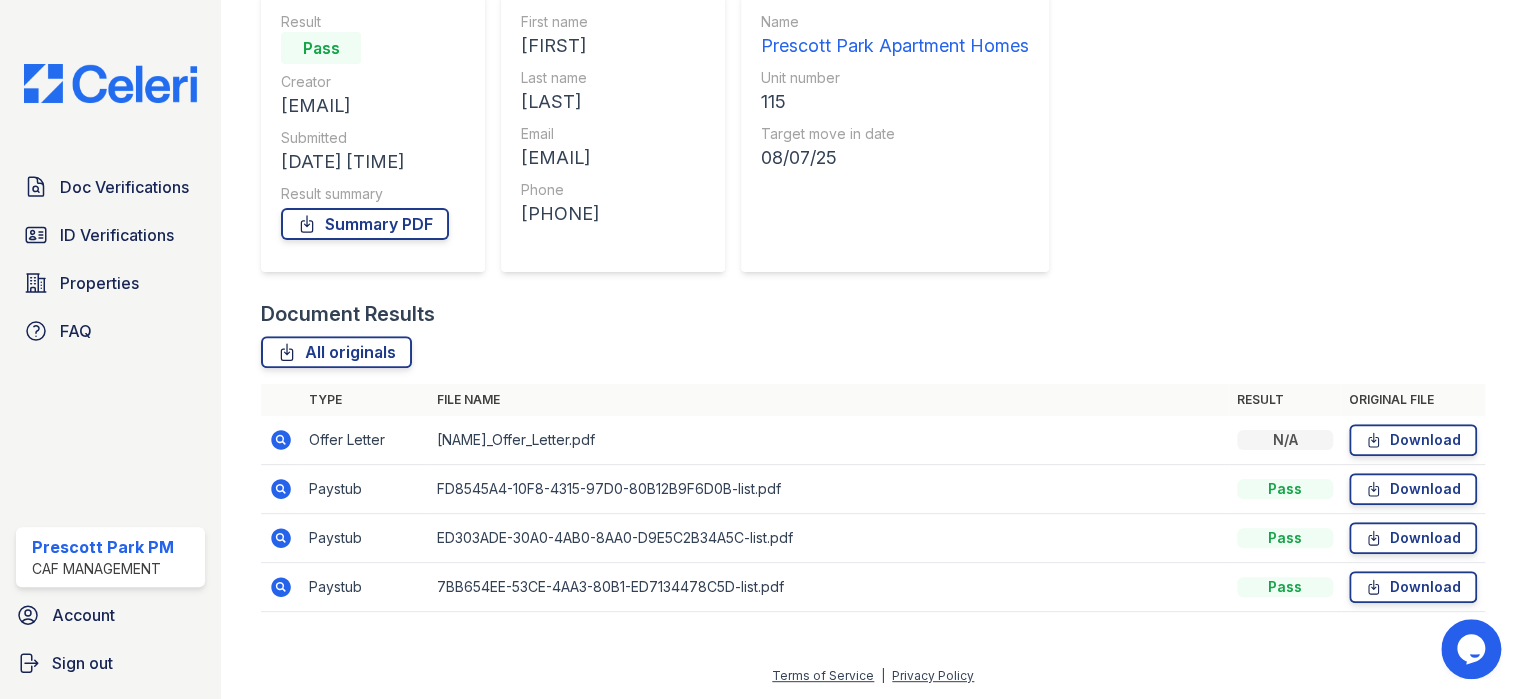 click 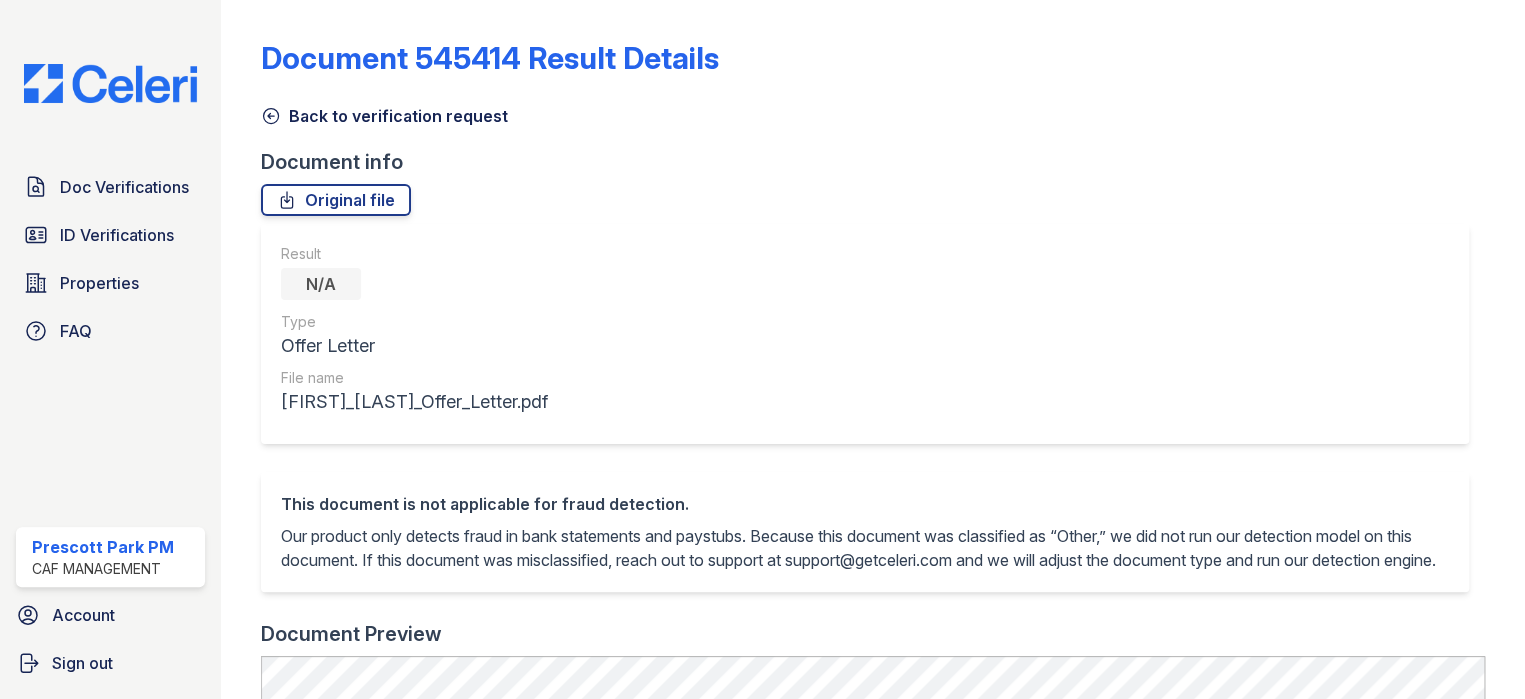 scroll, scrollTop: 0, scrollLeft: 0, axis: both 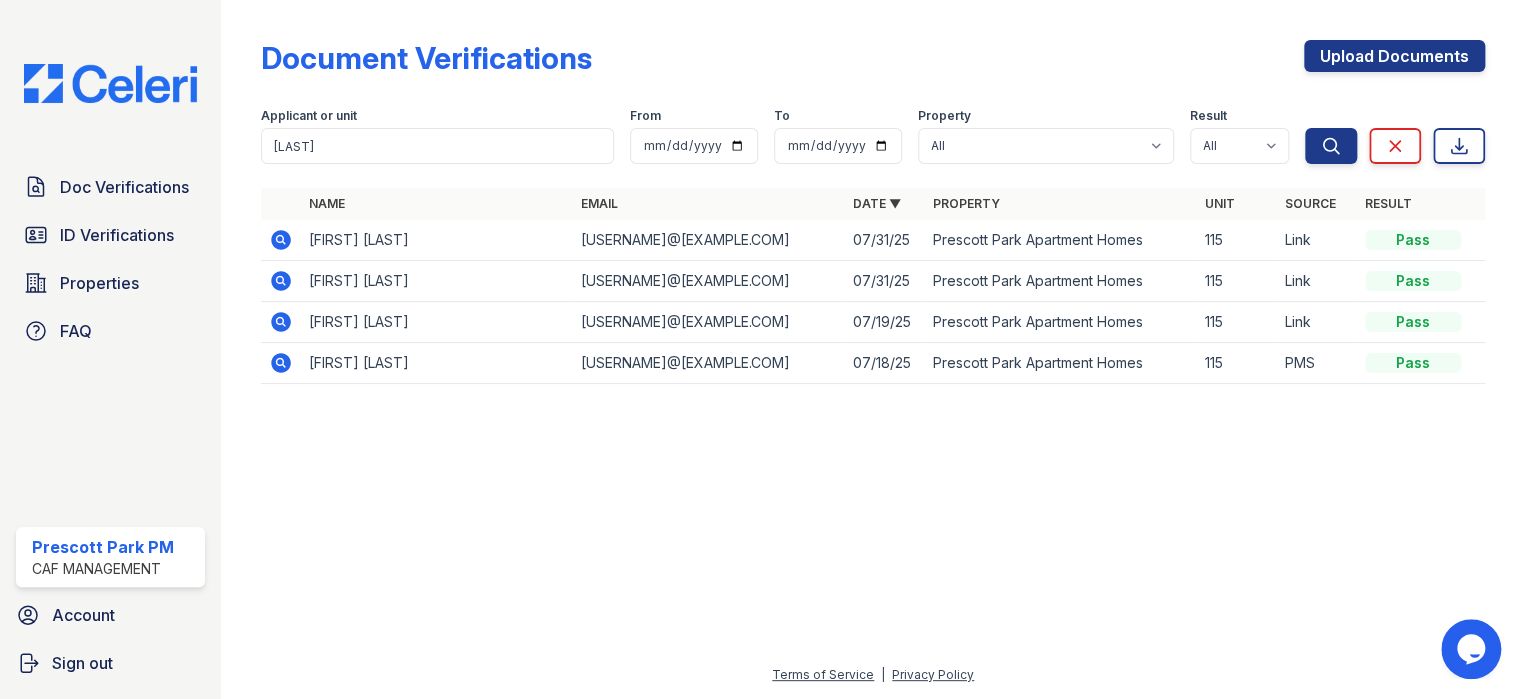 click 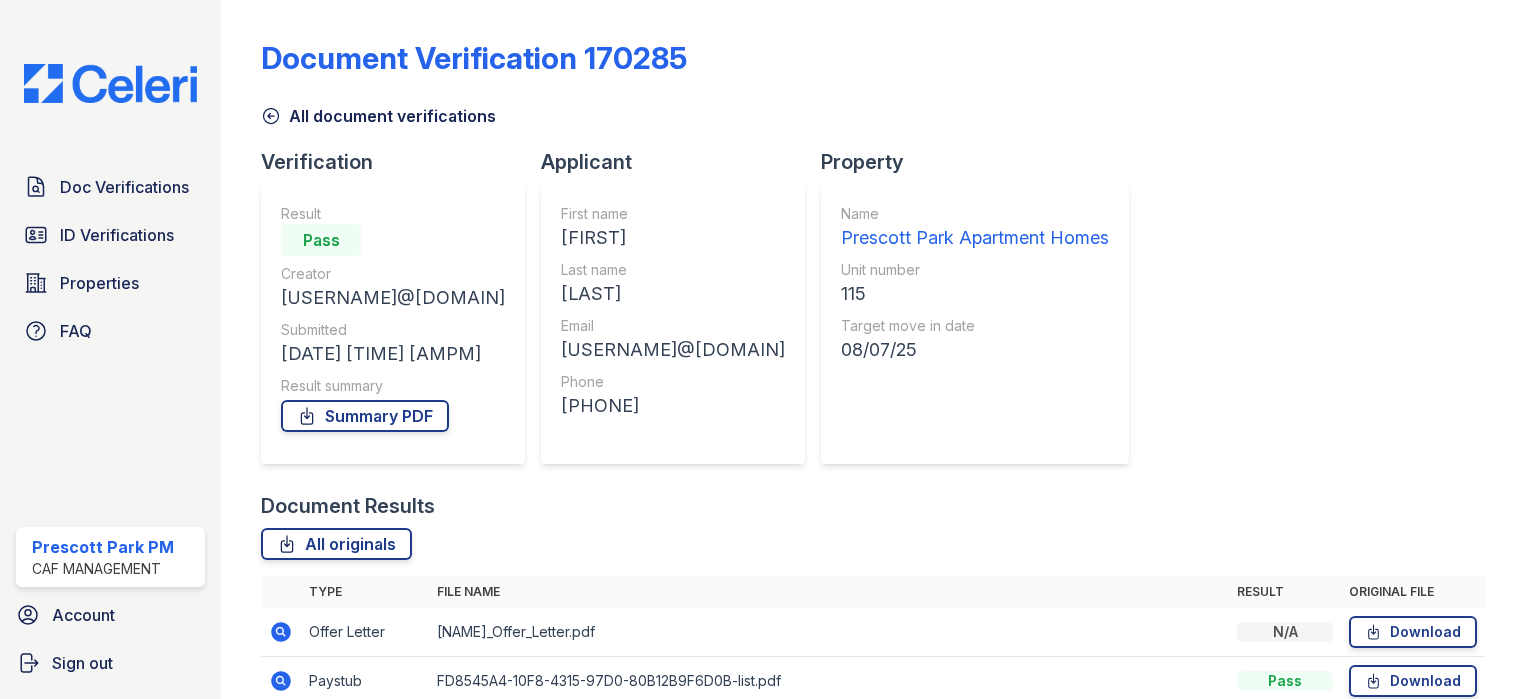 scroll, scrollTop: 0, scrollLeft: 0, axis: both 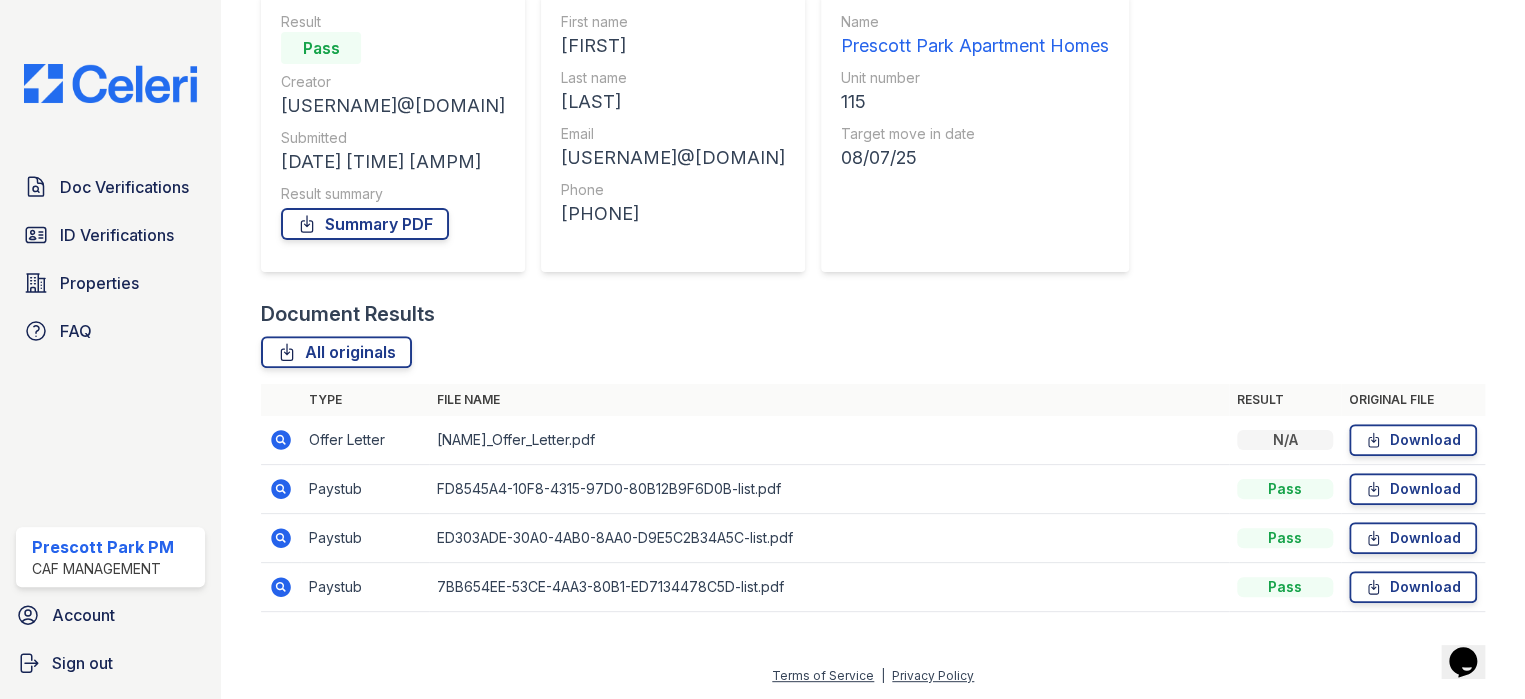 click 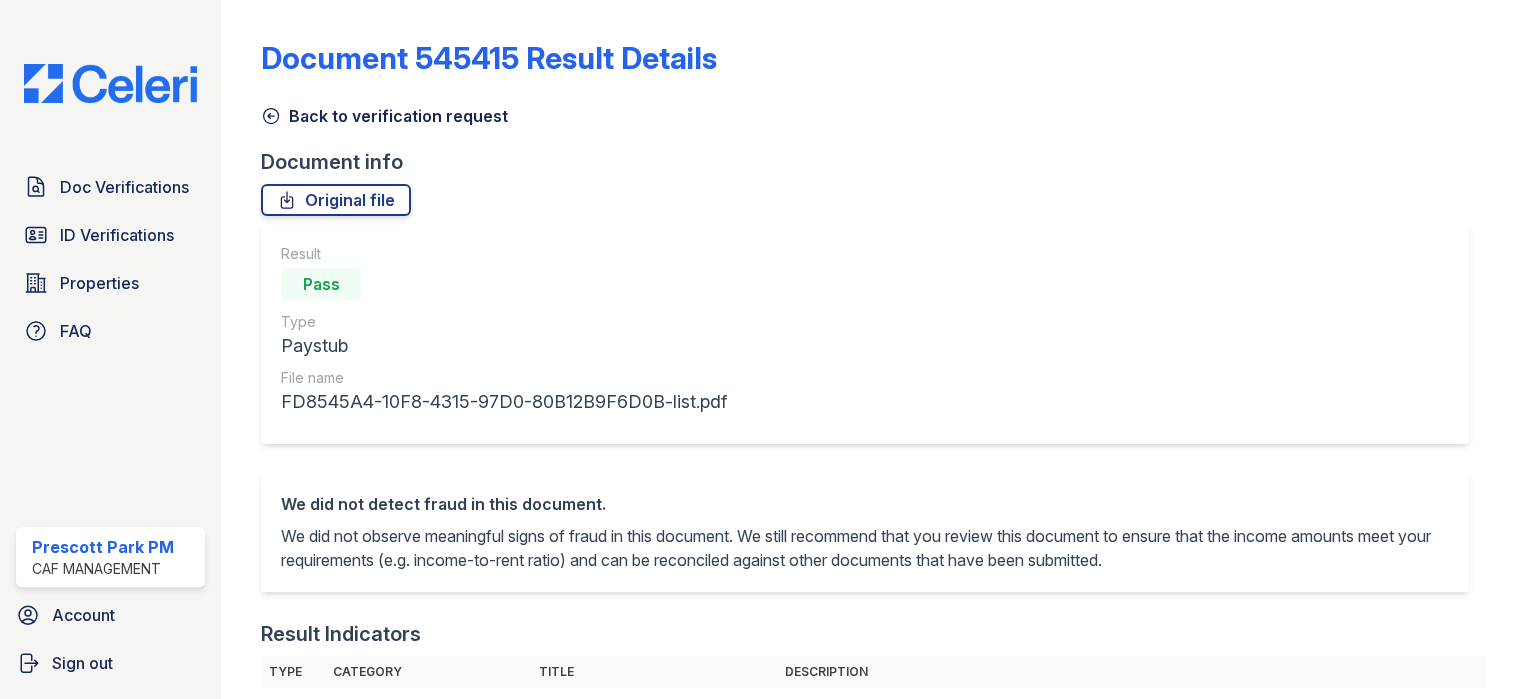 scroll, scrollTop: 0, scrollLeft: 0, axis: both 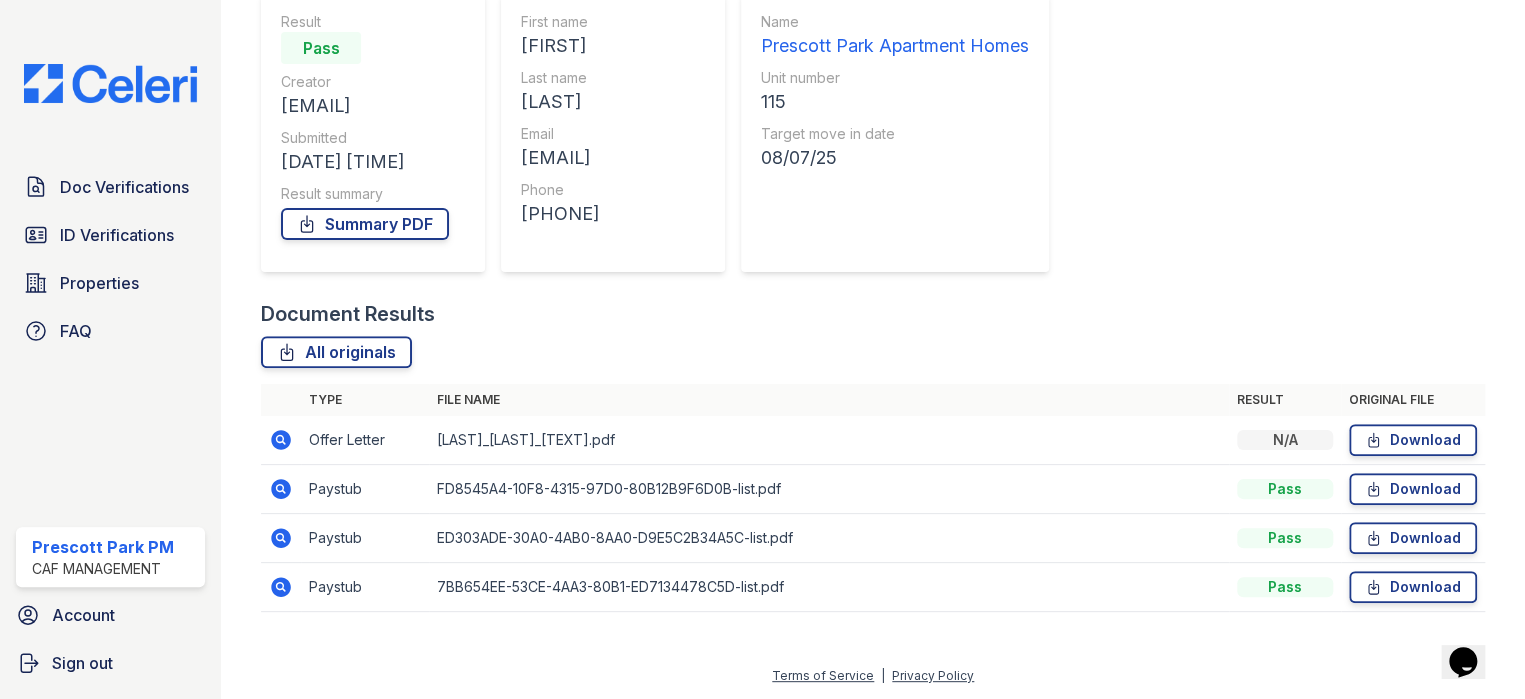 click 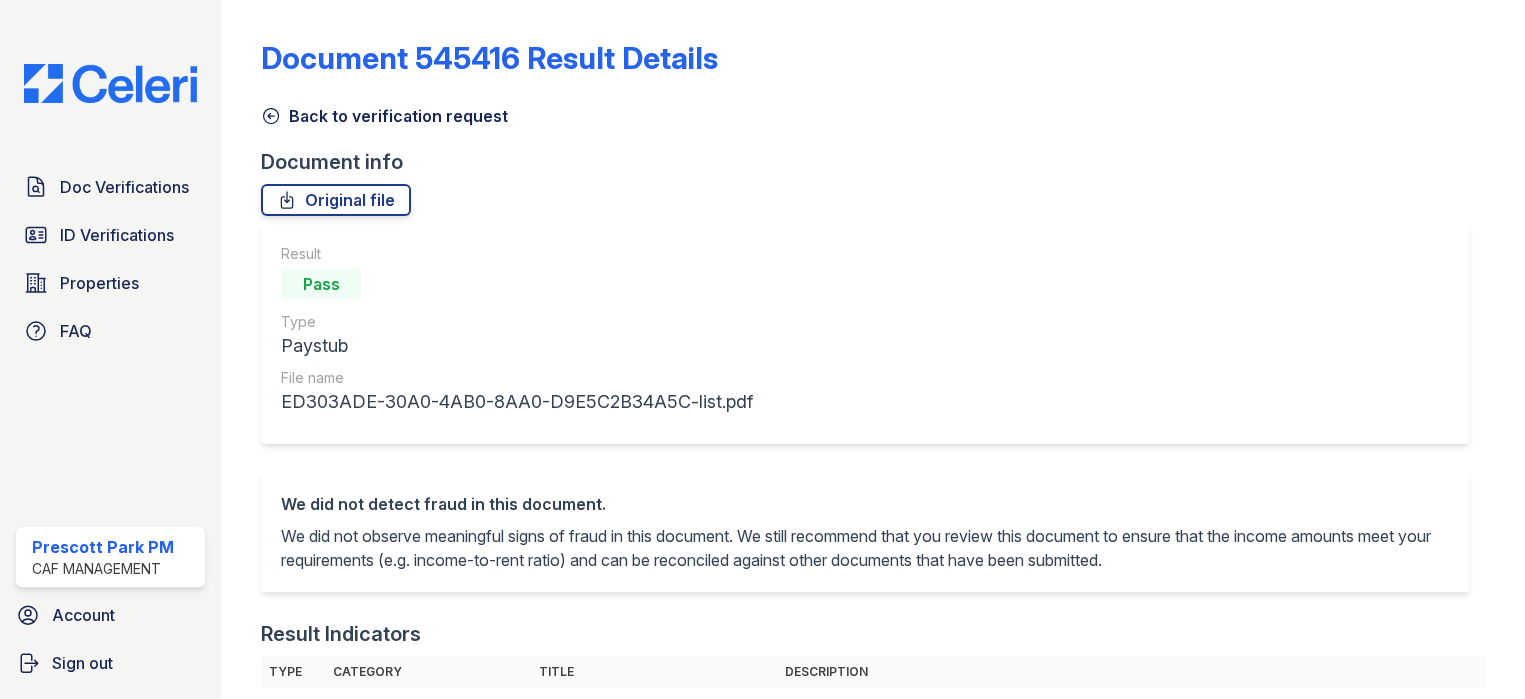 scroll, scrollTop: 0, scrollLeft: 0, axis: both 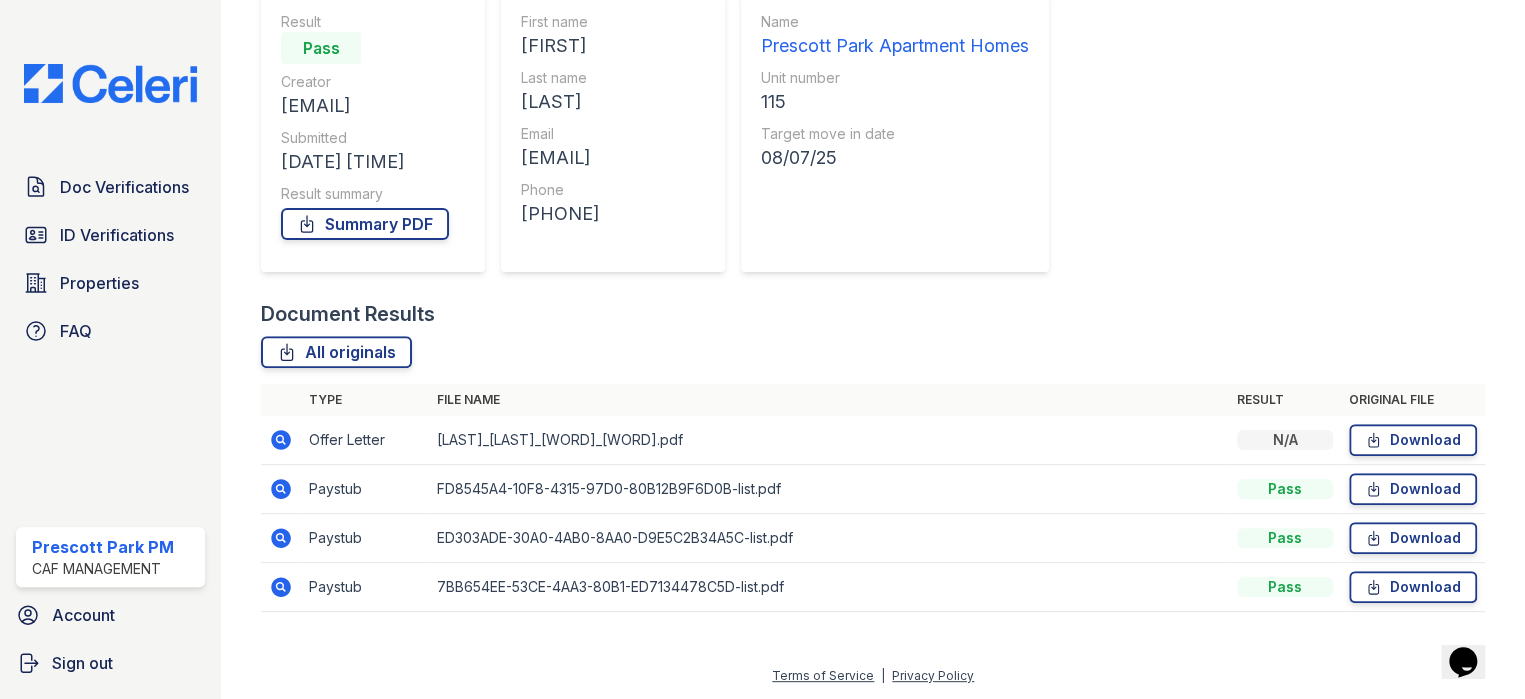 click 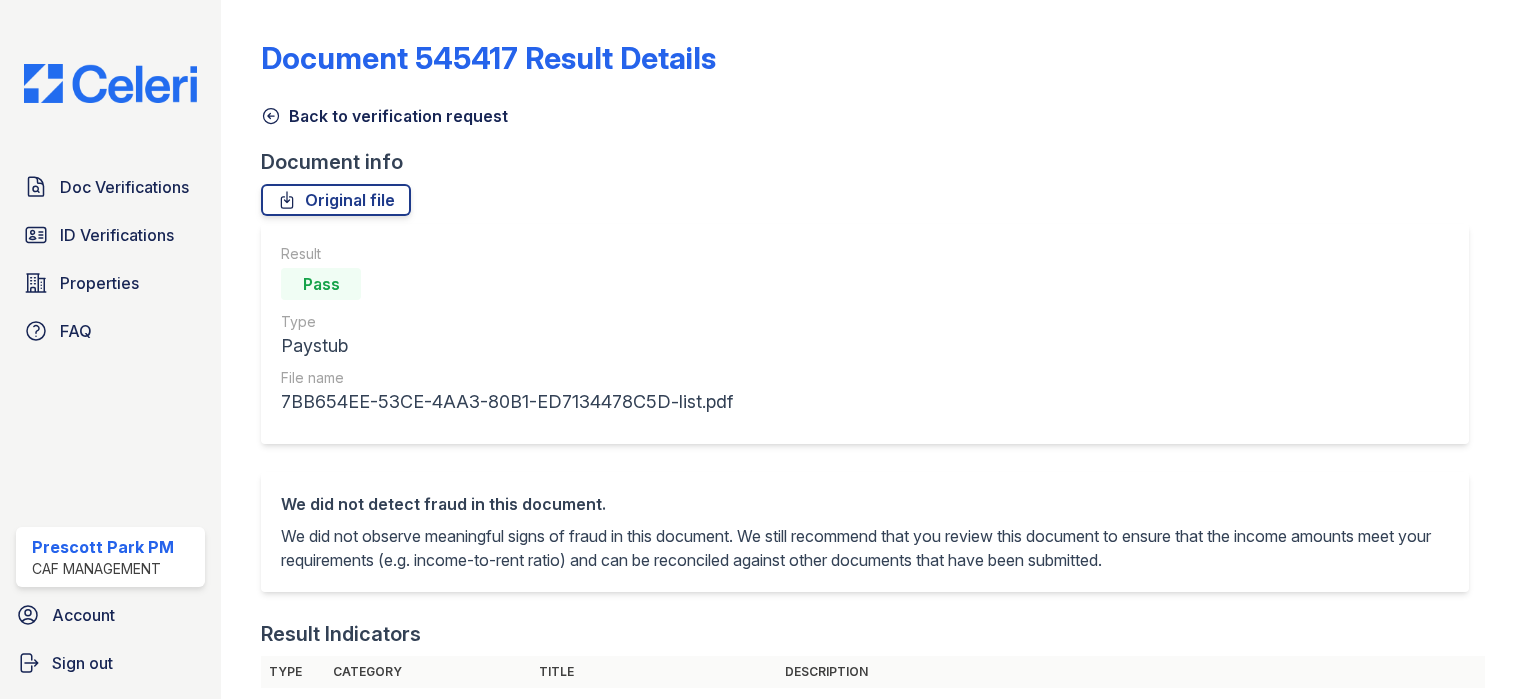 scroll, scrollTop: 0, scrollLeft: 0, axis: both 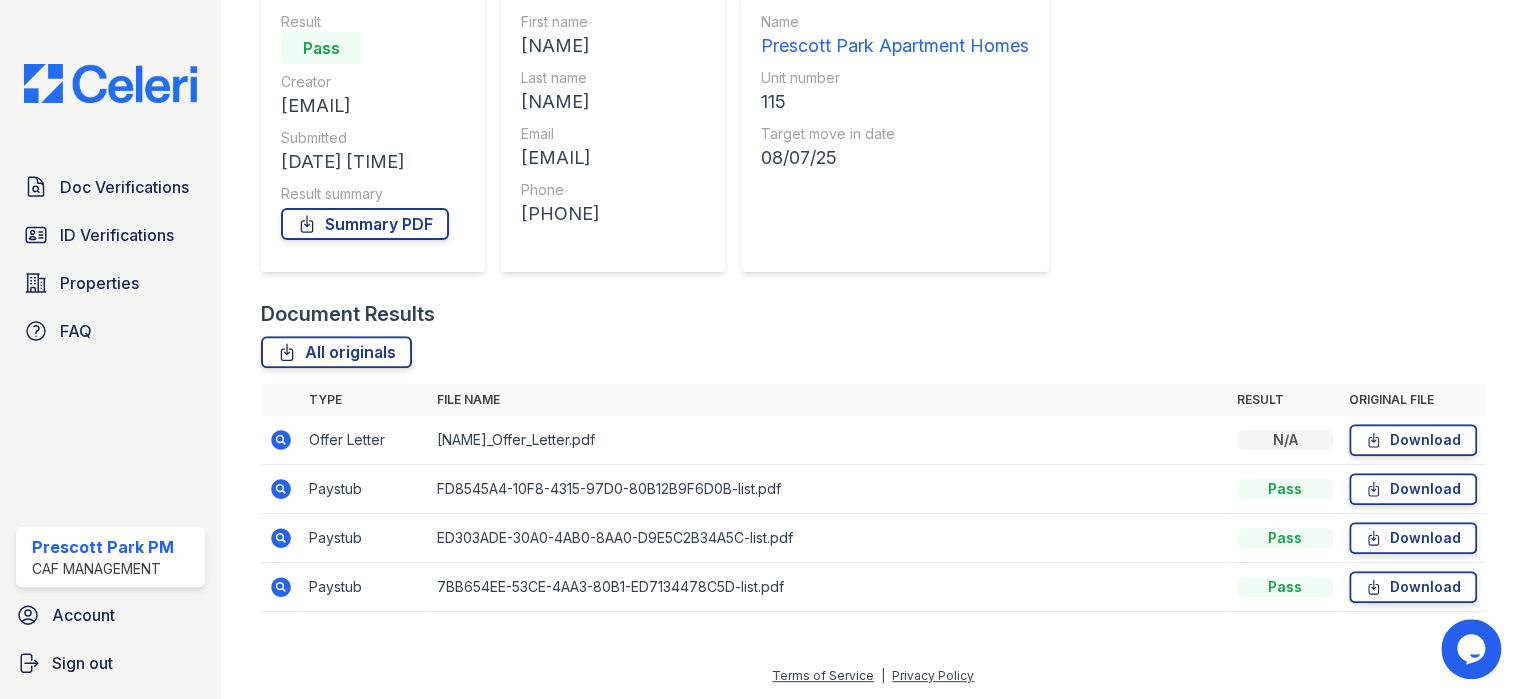 click 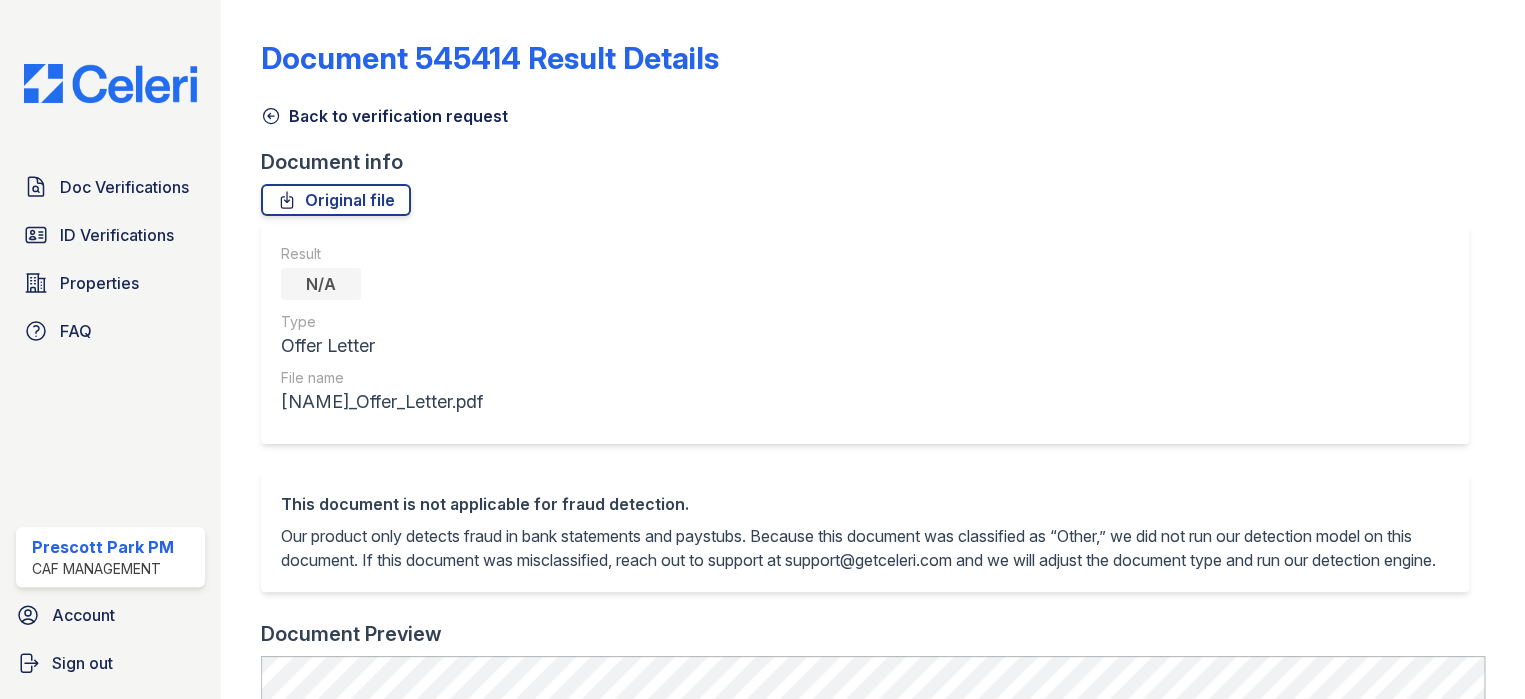 scroll, scrollTop: 0, scrollLeft: 0, axis: both 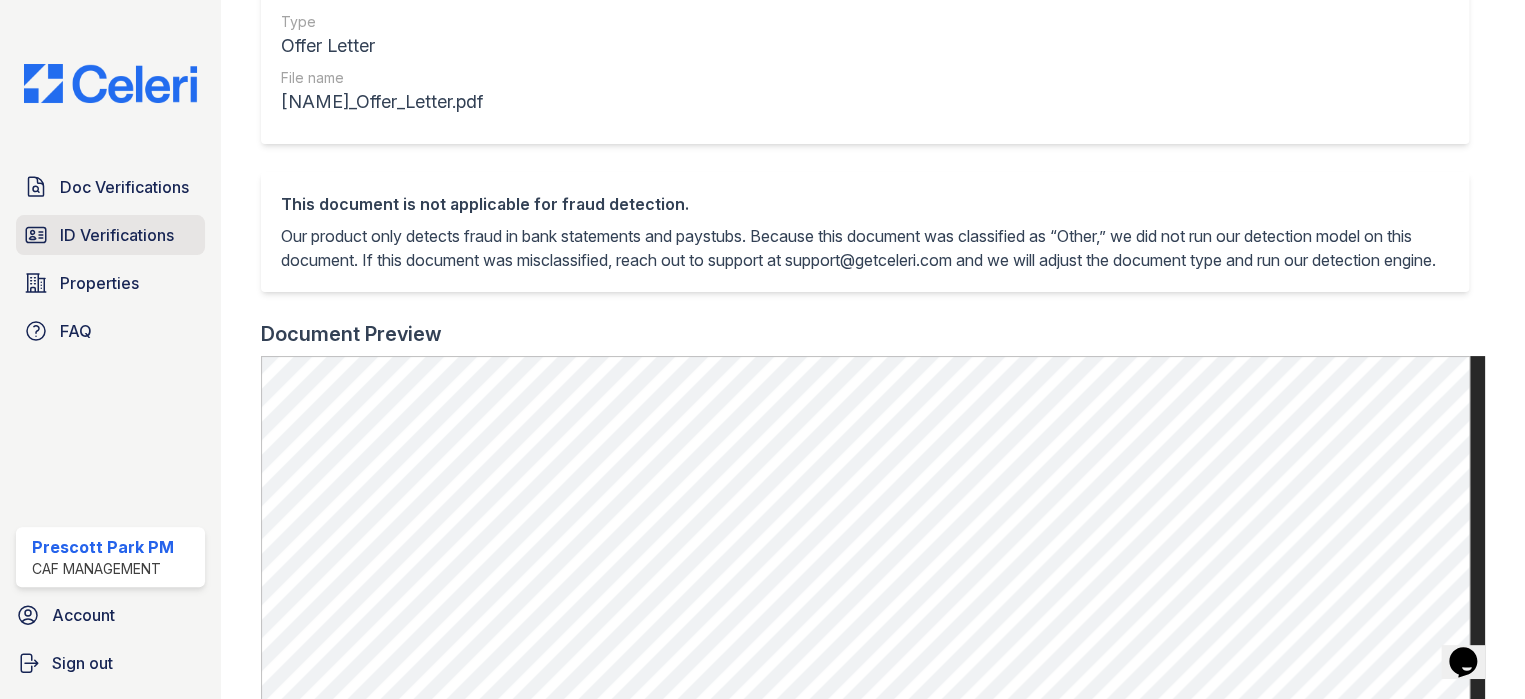 click on "ID Verifications" at bounding box center [117, 235] 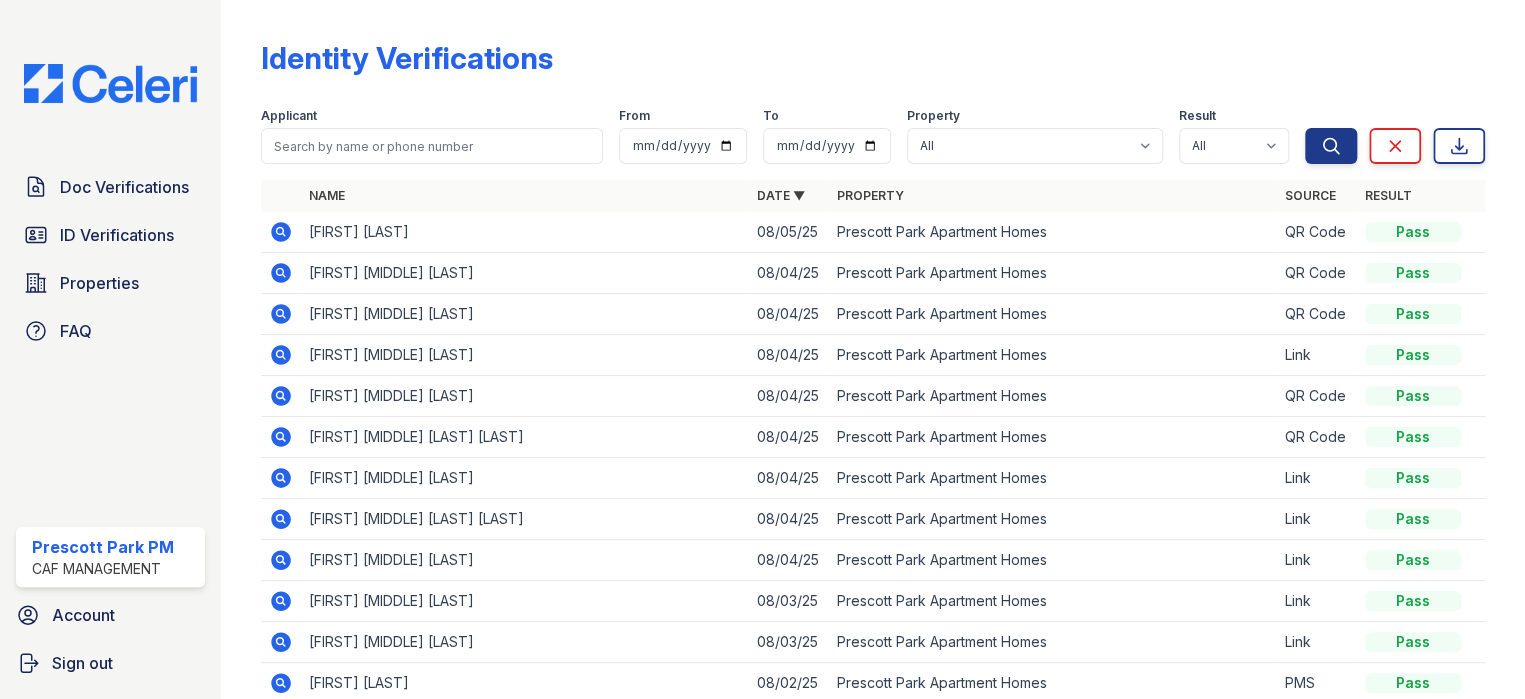click 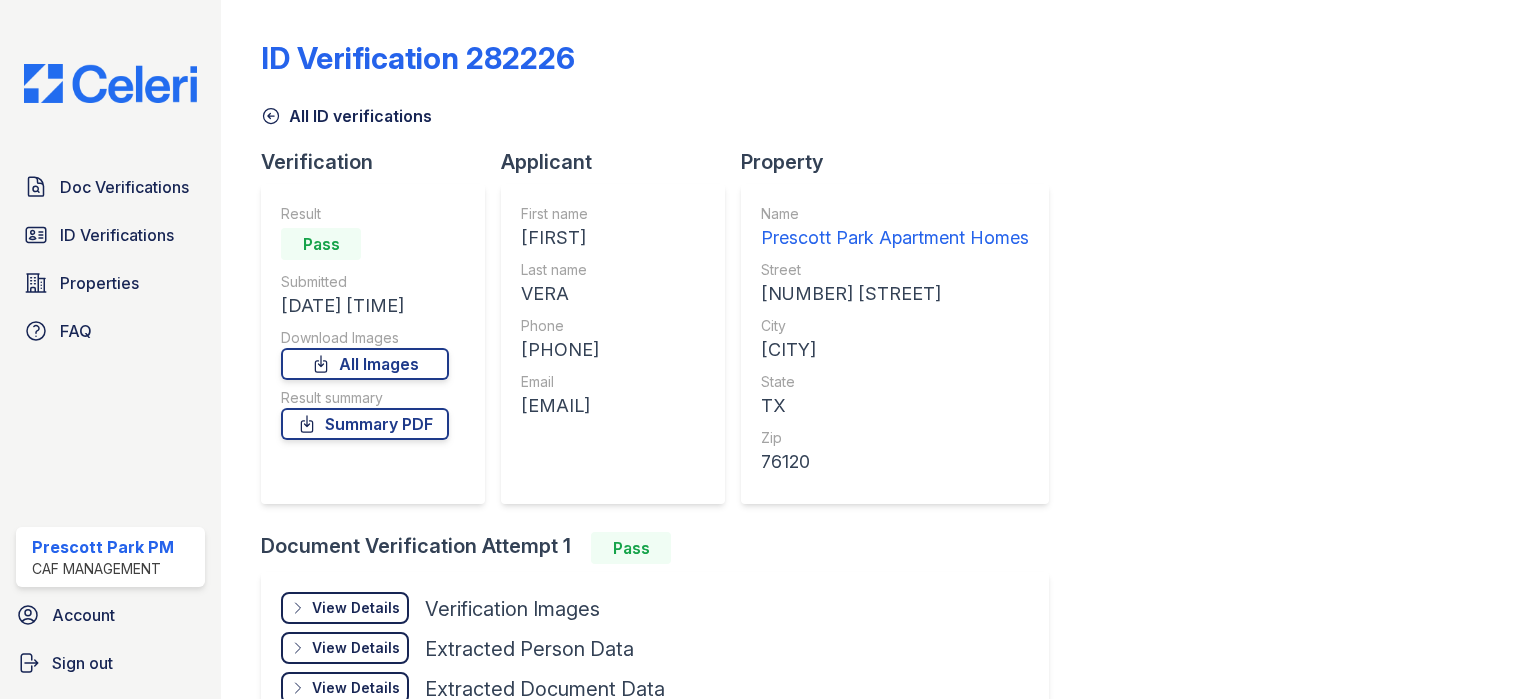scroll, scrollTop: 0, scrollLeft: 0, axis: both 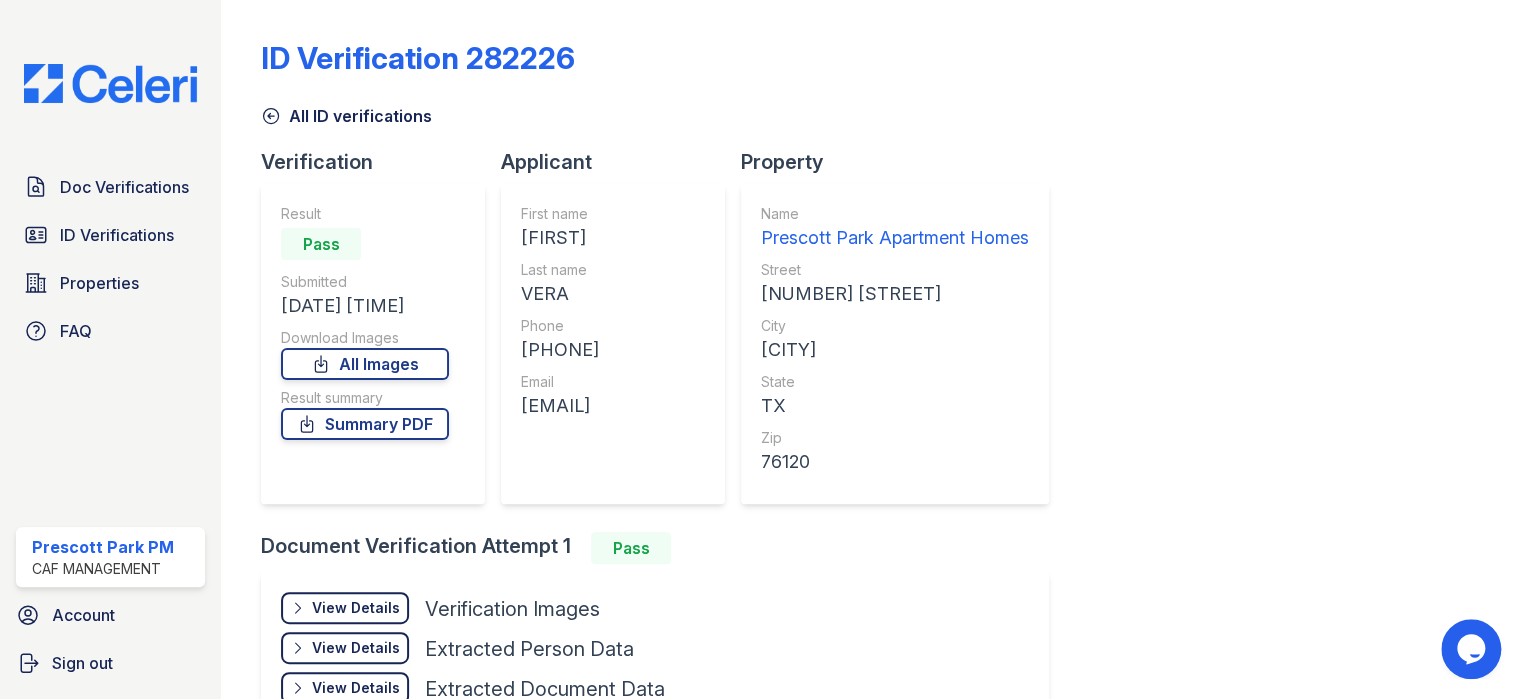 drag, startPoint x: 526, startPoint y: 404, endPoint x: 763, endPoint y: 413, distance: 237.17082 